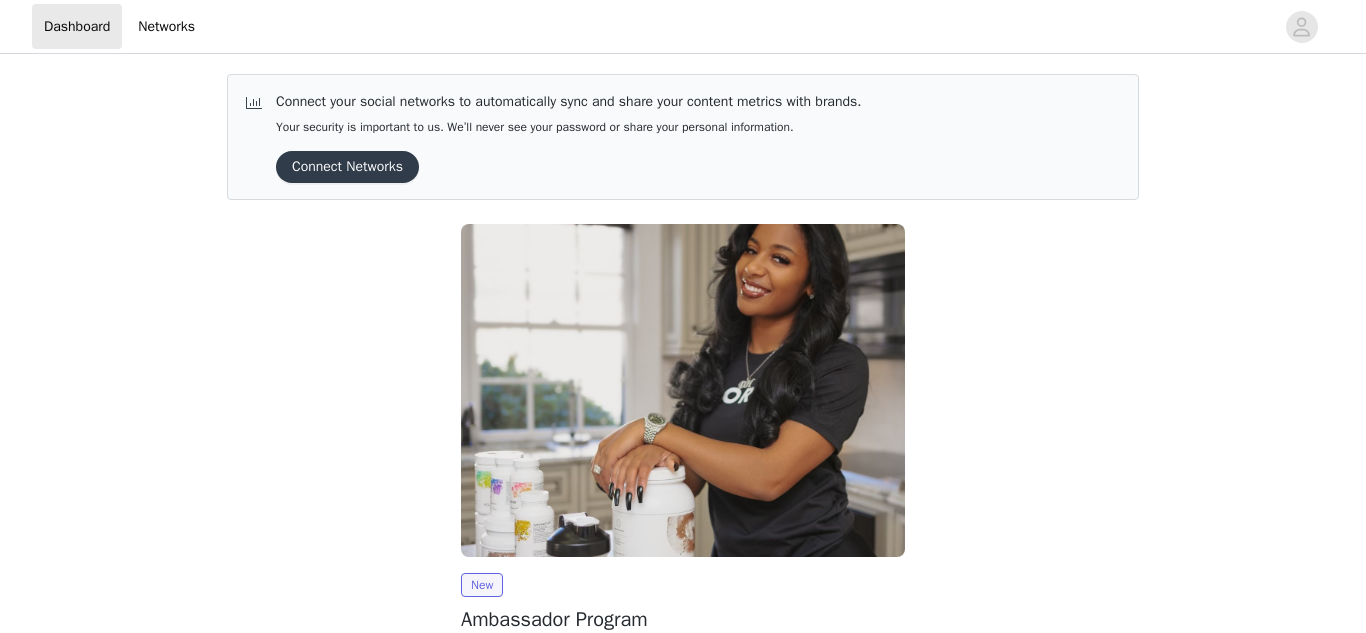 scroll, scrollTop: 0, scrollLeft: 0, axis: both 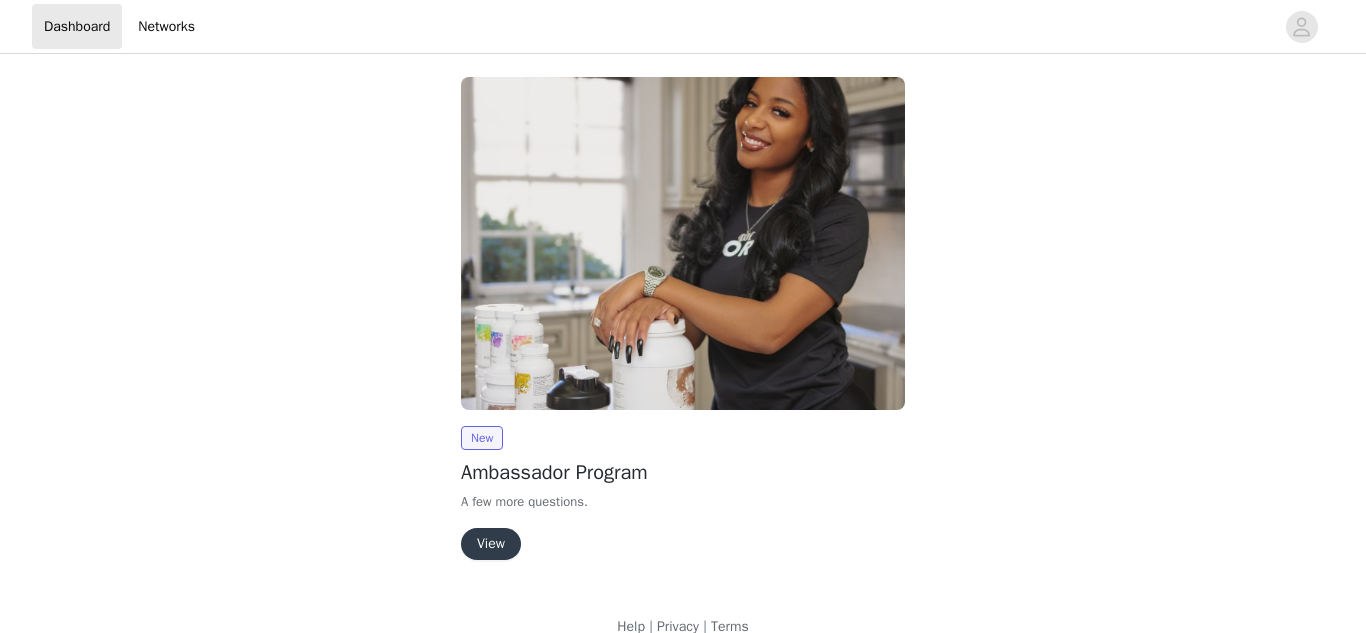 click on "View" at bounding box center [491, 544] 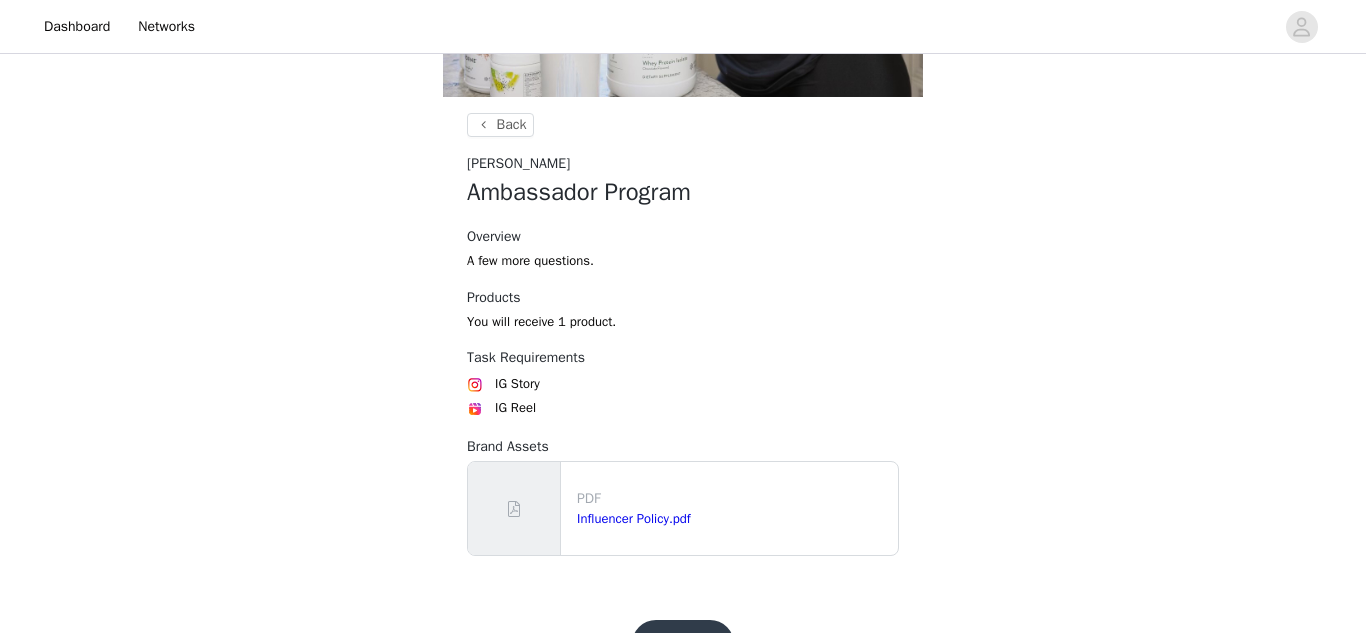 scroll, scrollTop: 500, scrollLeft: 0, axis: vertical 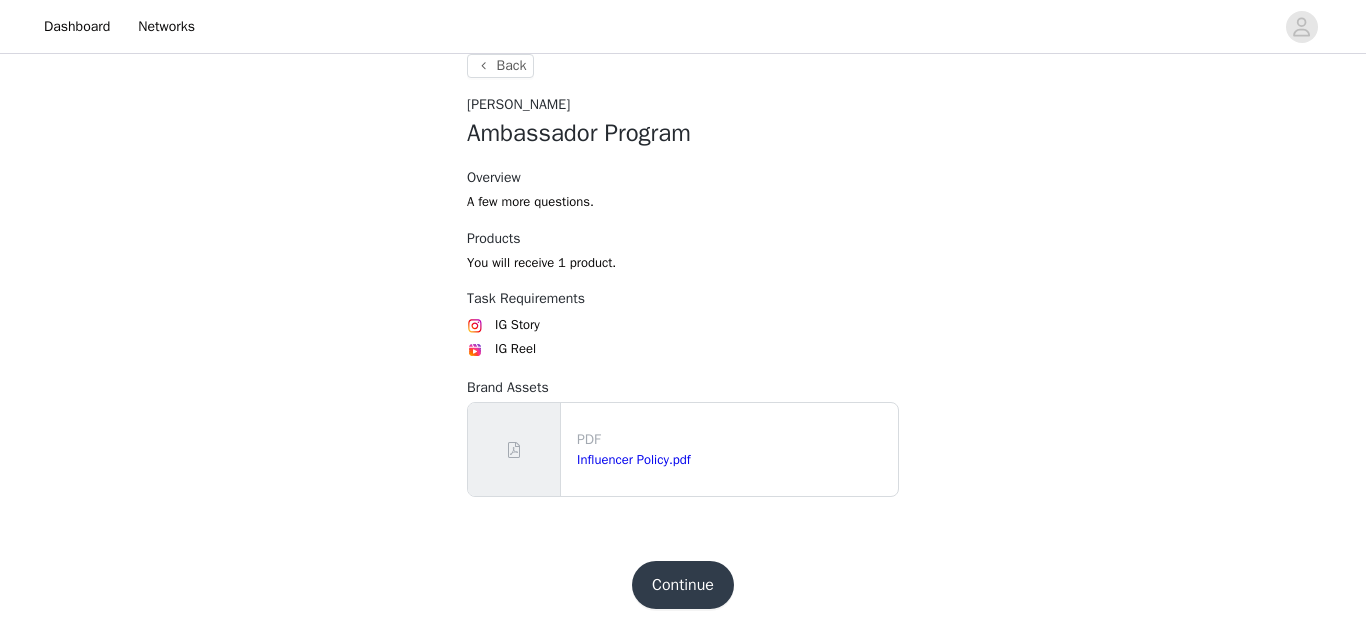 click on "Continue" at bounding box center [683, 585] 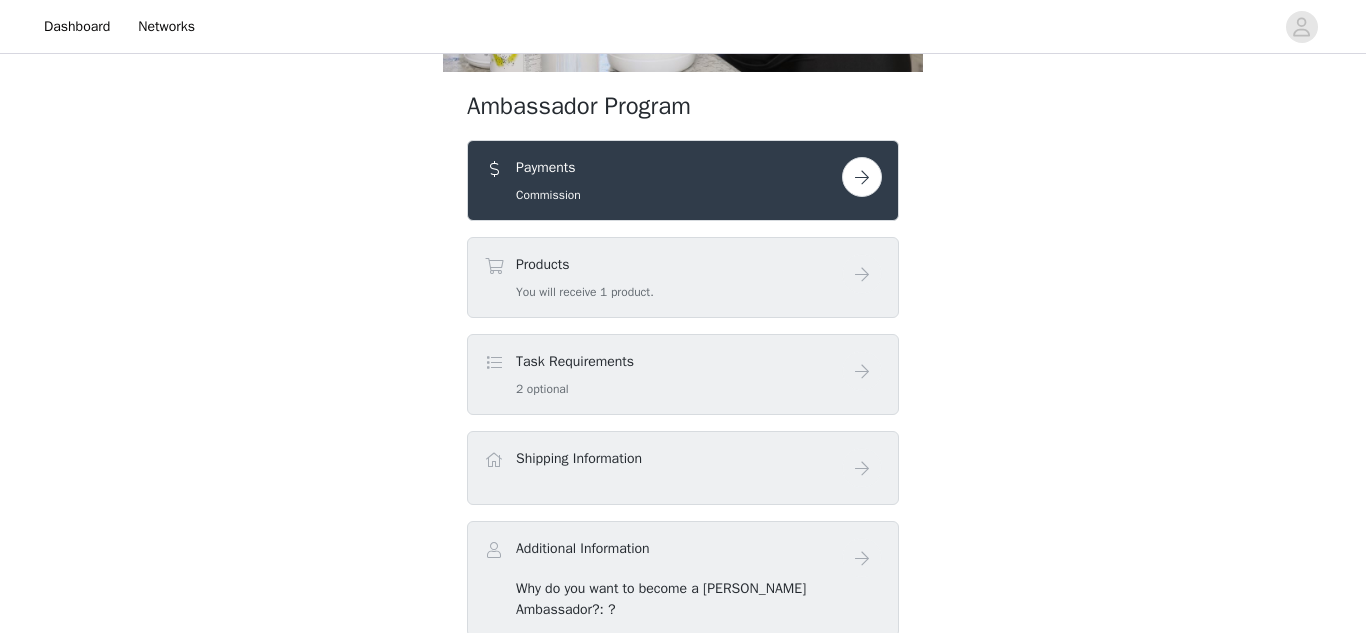 scroll, scrollTop: 437, scrollLeft: 0, axis: vertical 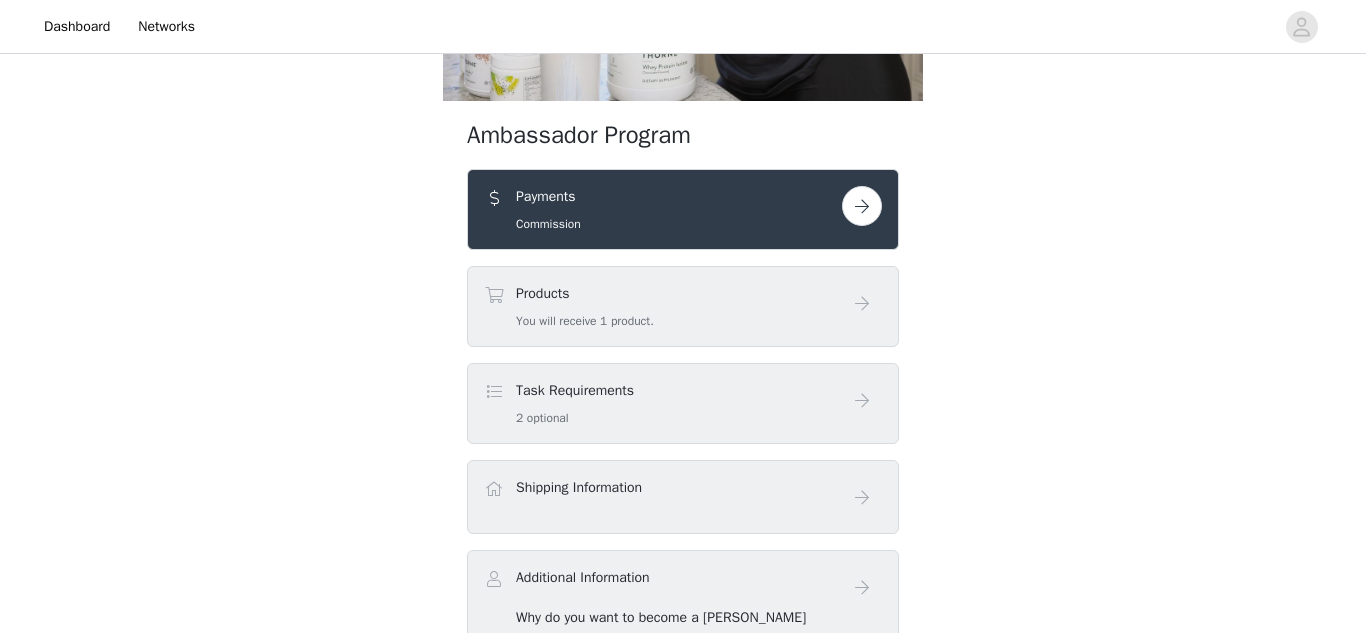 click on "Products   You will receive 1 product." at bounding box center [663, 306] 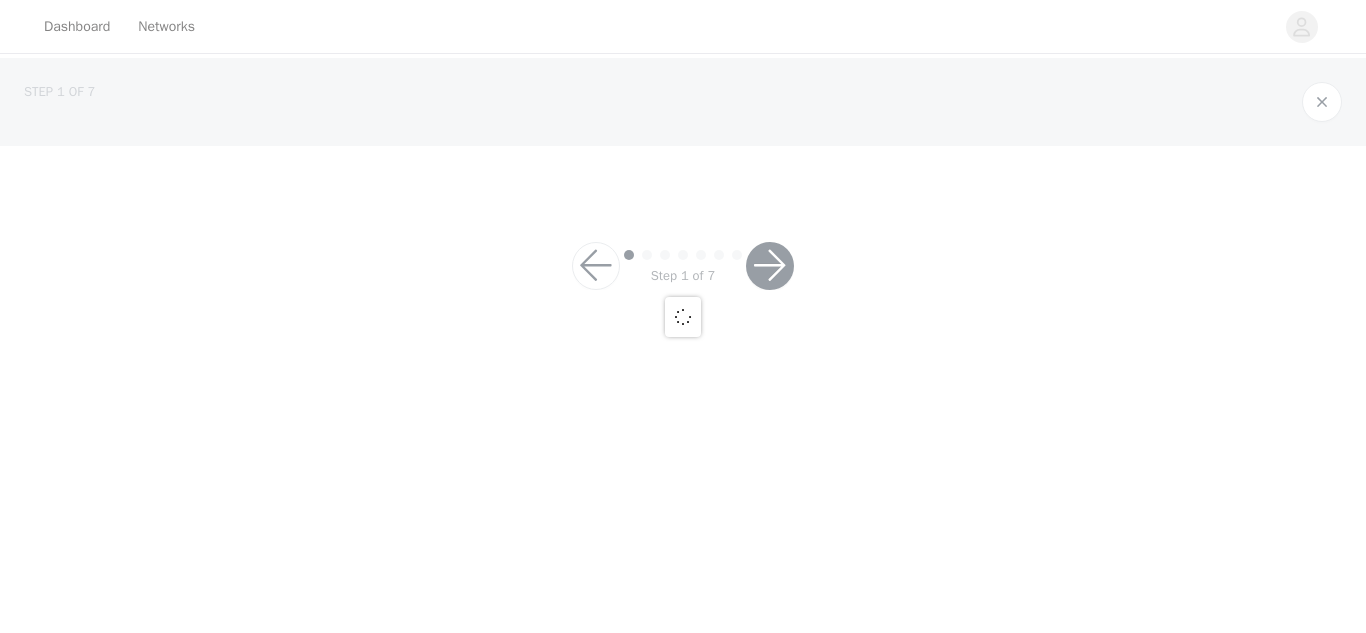 scroll, scrollTop: 0, scrollLeft: 0, axis: both 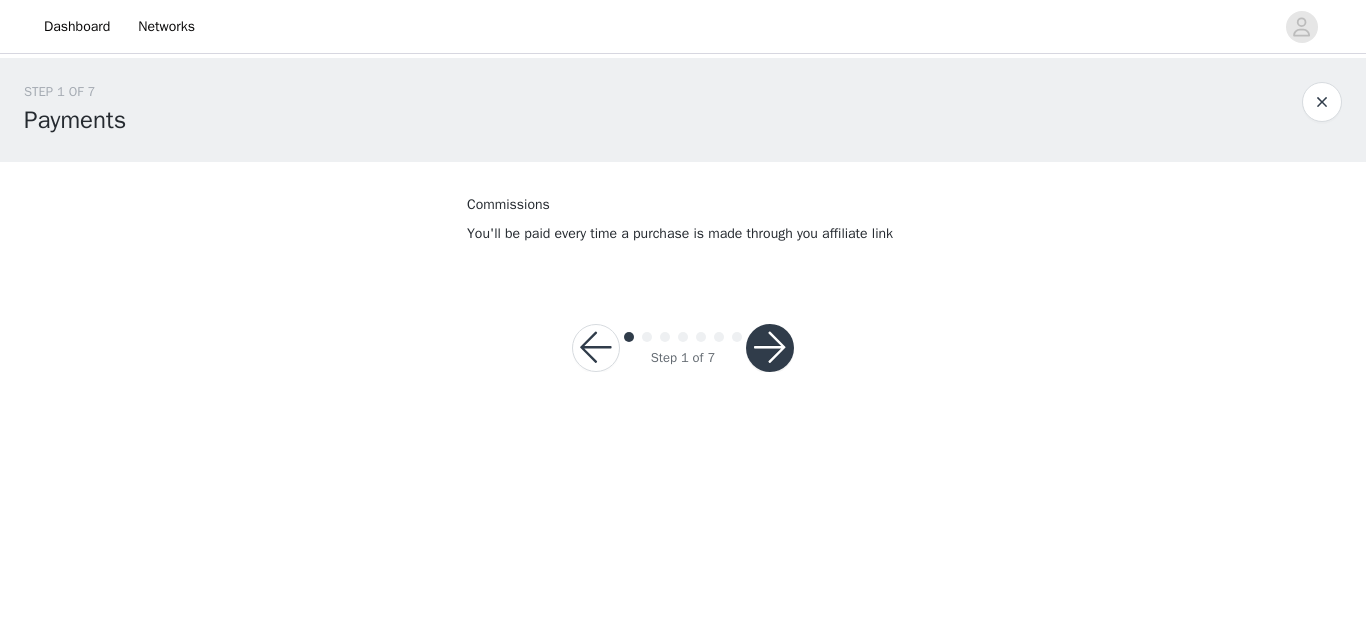 click at bounding box center (770, 348) 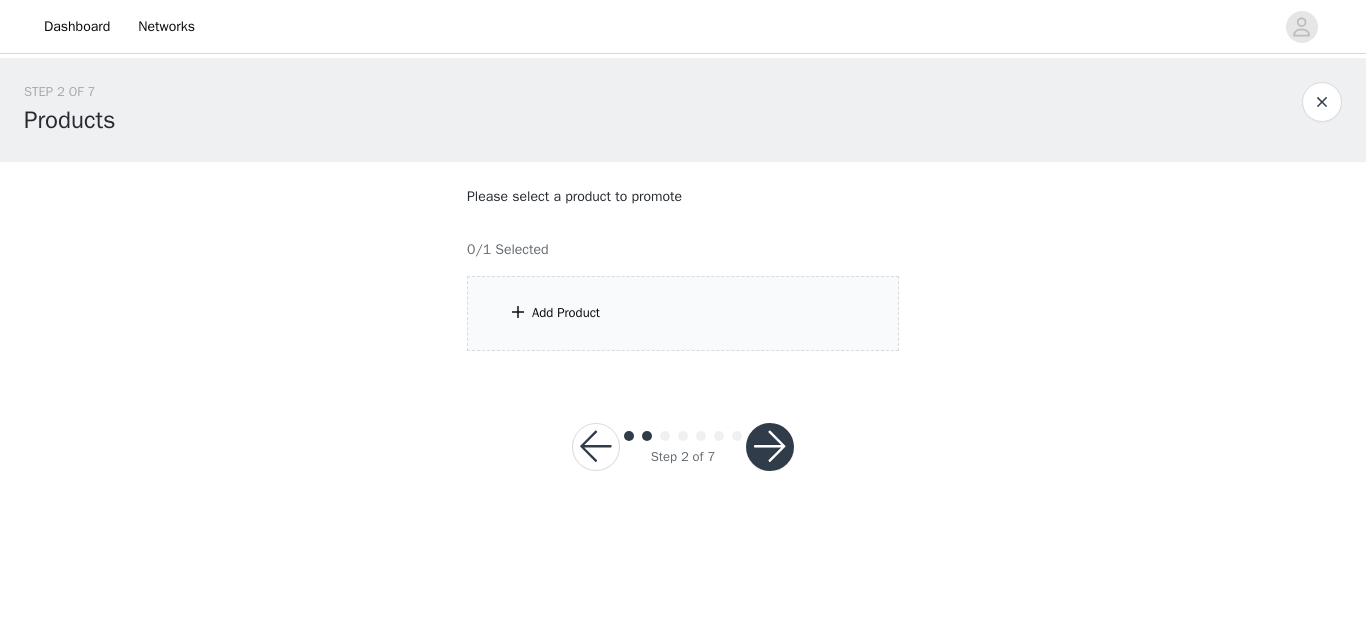 click on "Add Product" at bounding box center (566, 313) 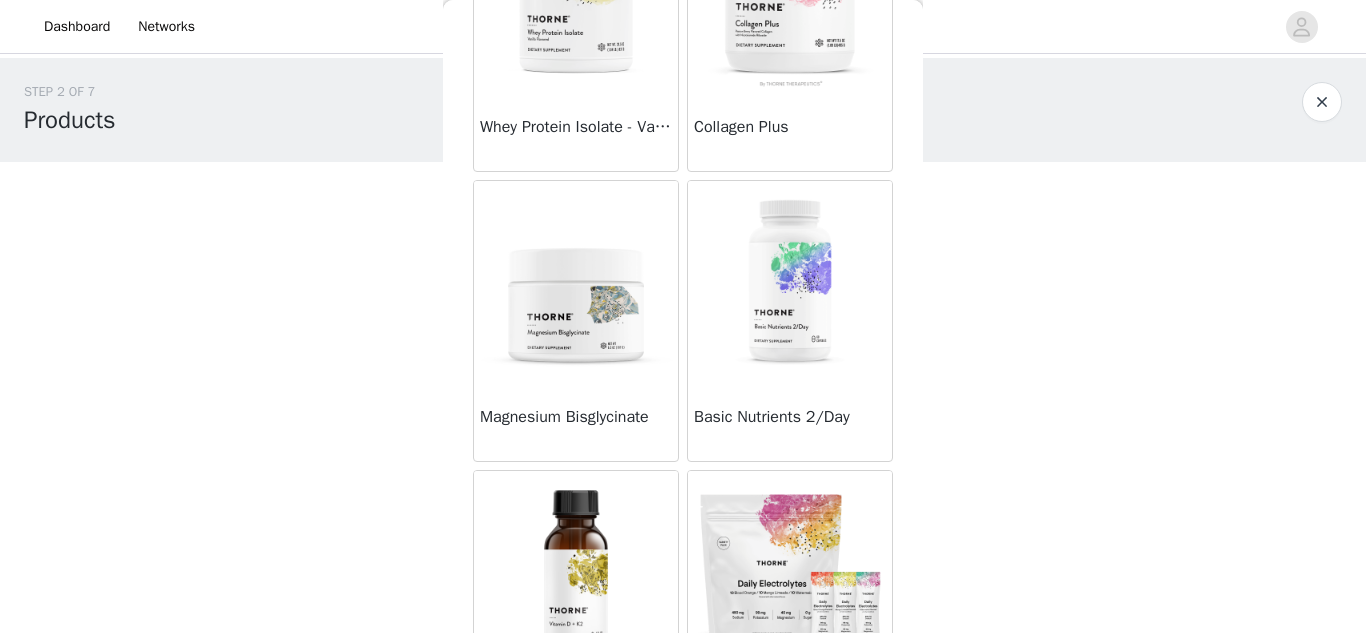 scroll, scrollTop: 623, scrollLeft: 0, axis: vertical 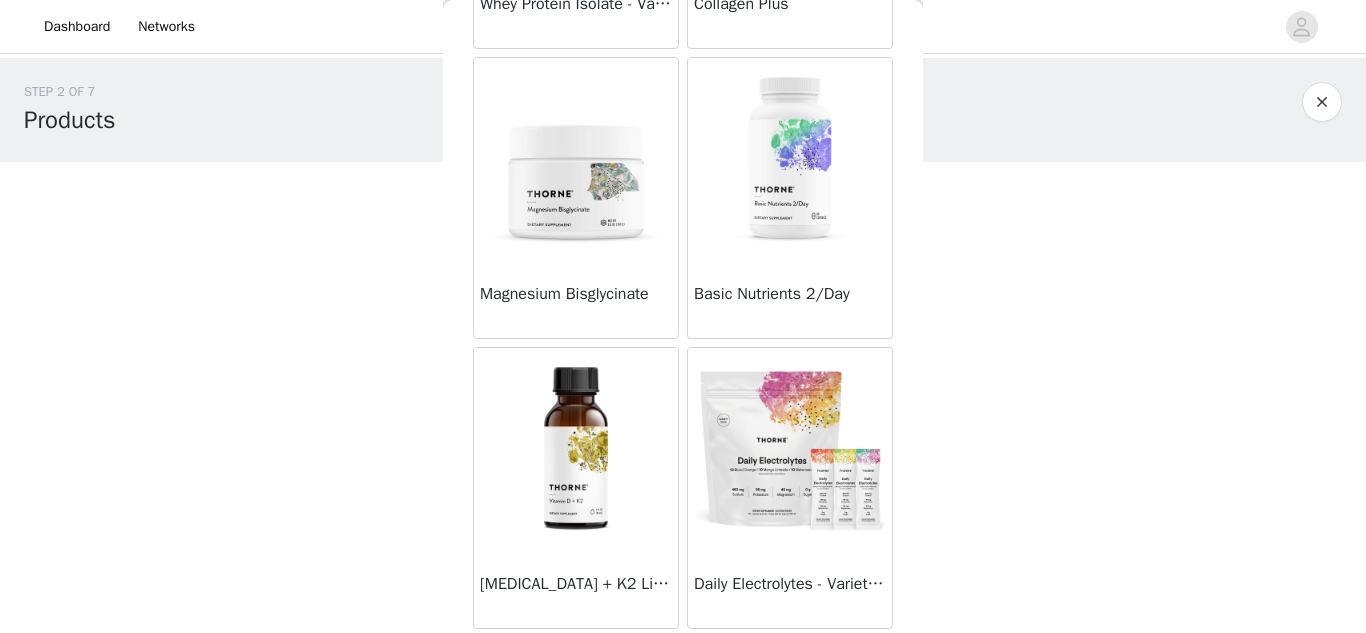 click at bounding box center [576, 448] 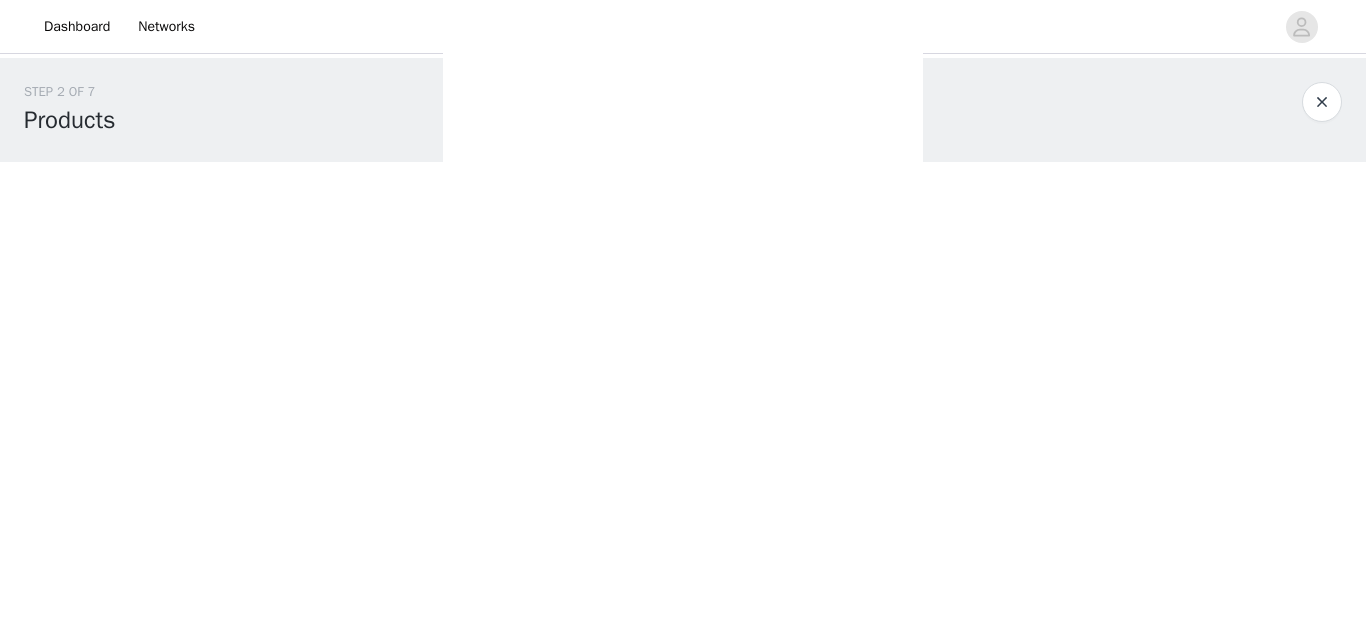 scroll, scrollTop: 614, scrollLeft: 0, axis: vertical 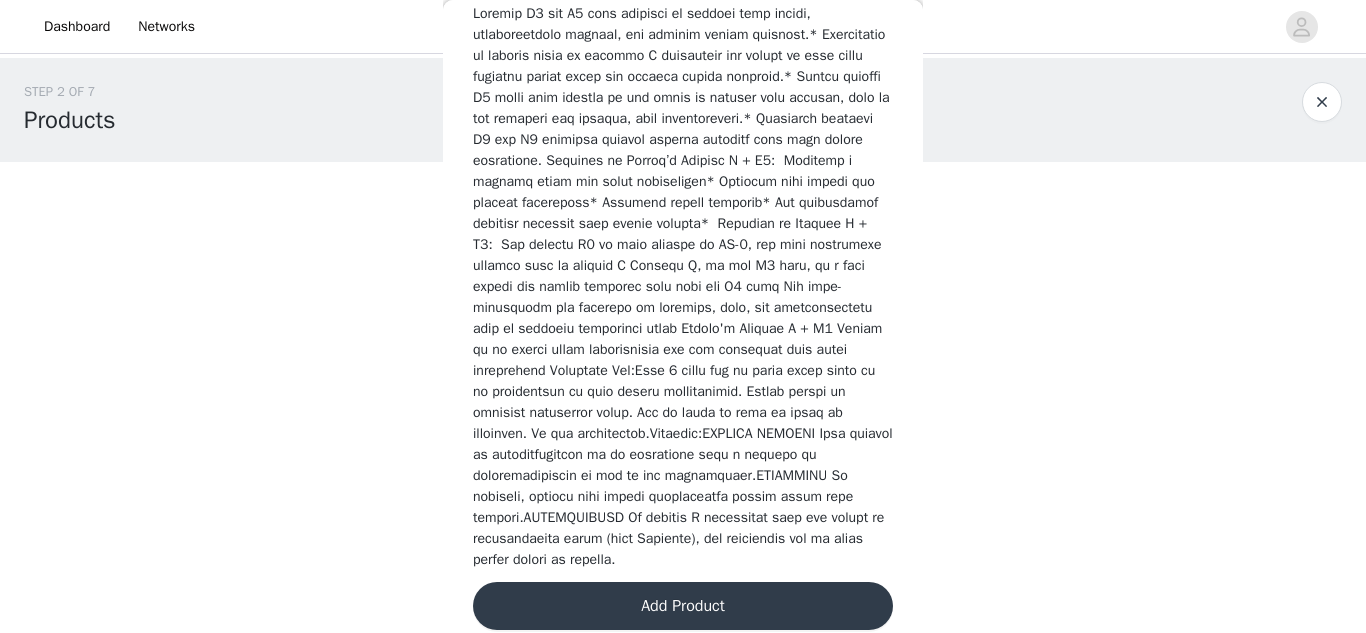 click on "Add Product" at bounding box center (683, 606) 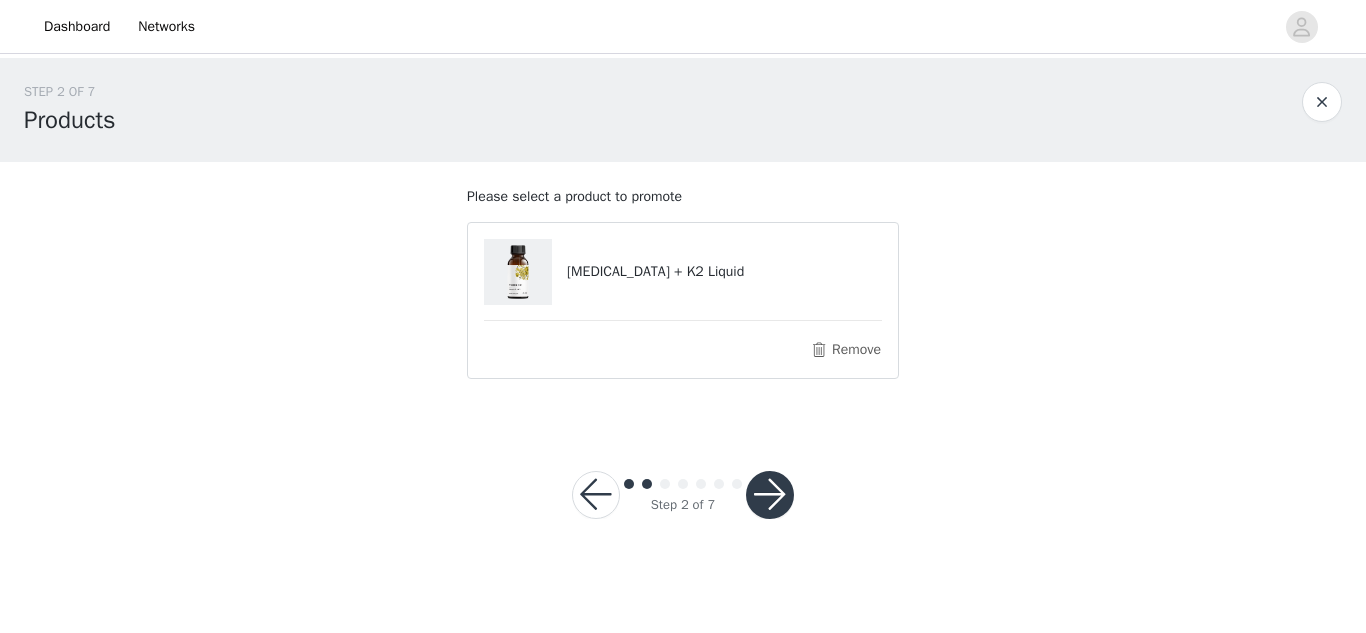 click at bounding box center [770, 495] 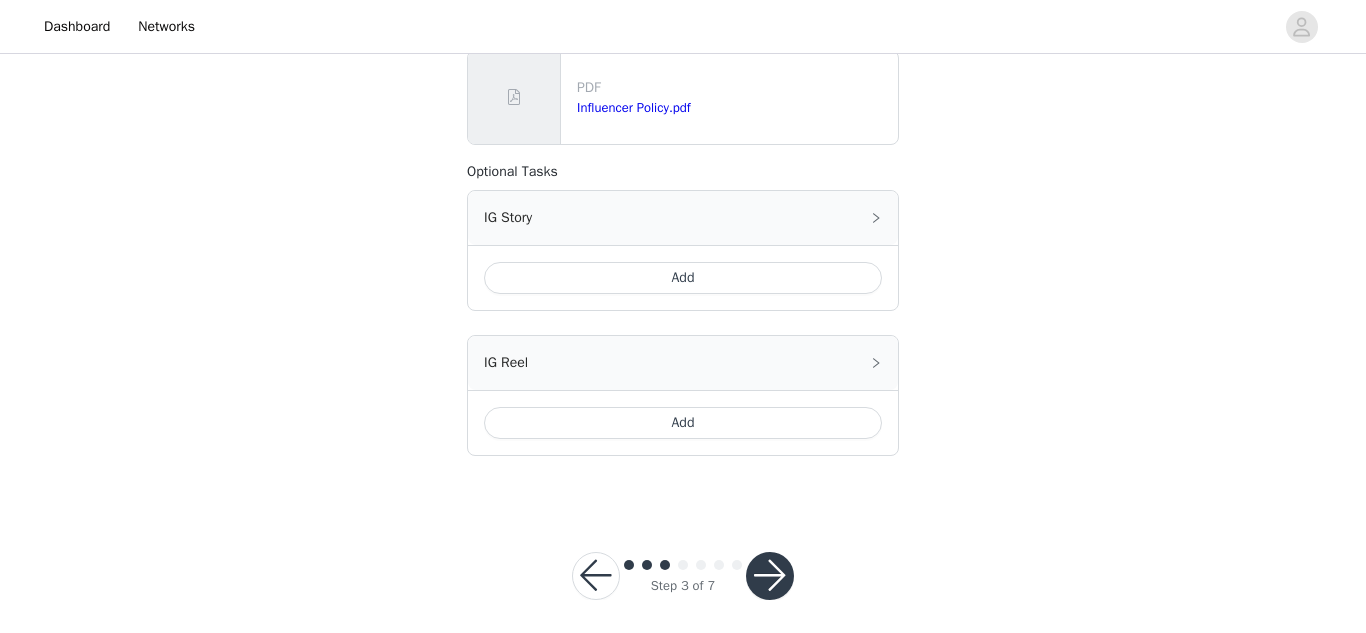 scroll, scrollTop: 309, scrollLeft: 0, axis: vertical 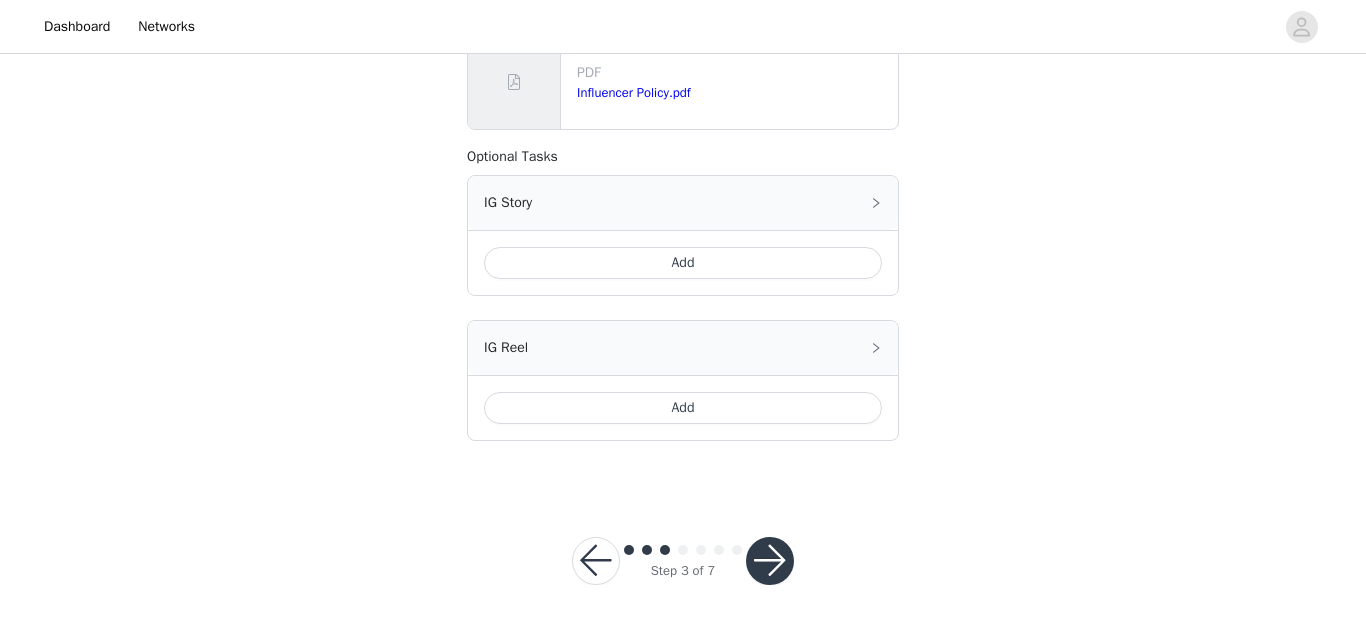 click at bounding box center [770, 561] 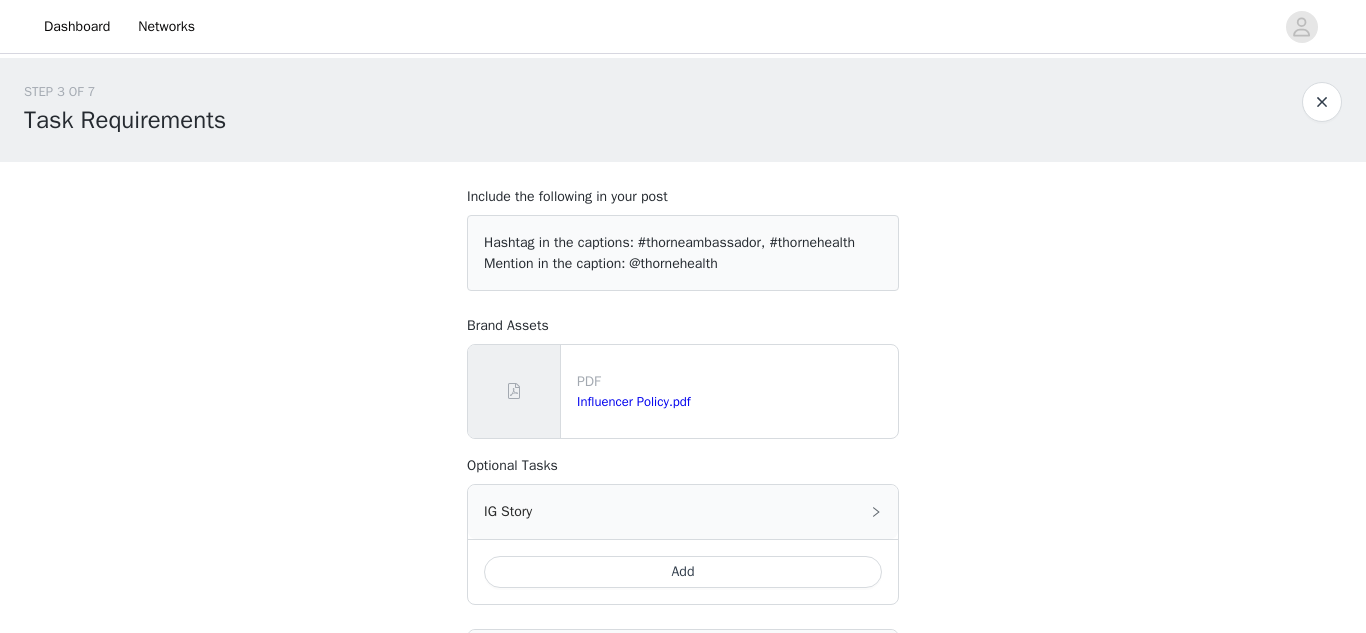 scroll, scrollTop: 309, scrollLeft: 0, axis: vertical 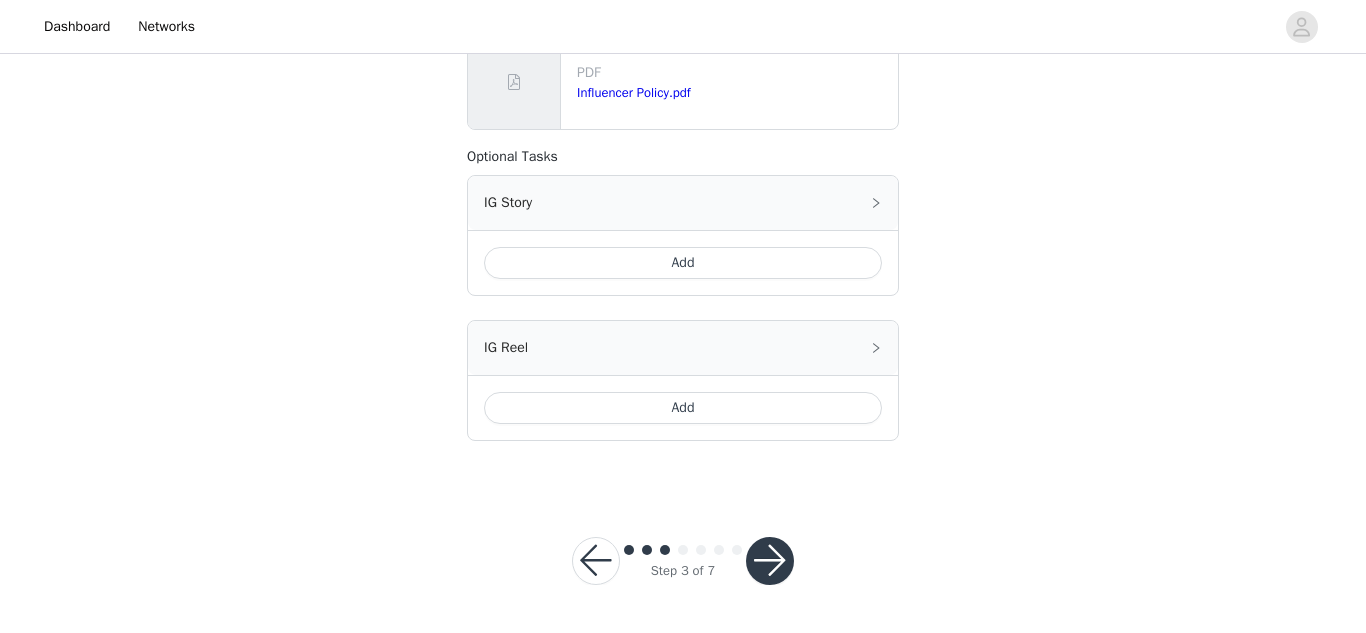 click at bounding box center (770, 561) 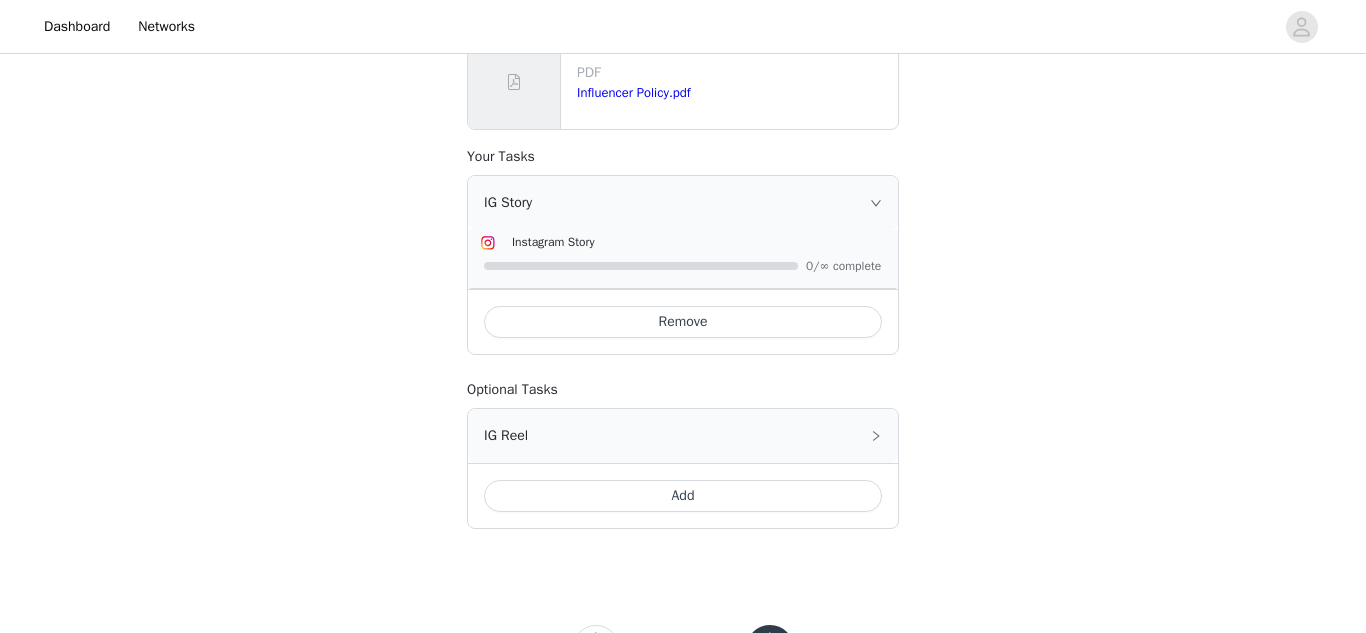 click on "Add" at bounding box center (683, 496) 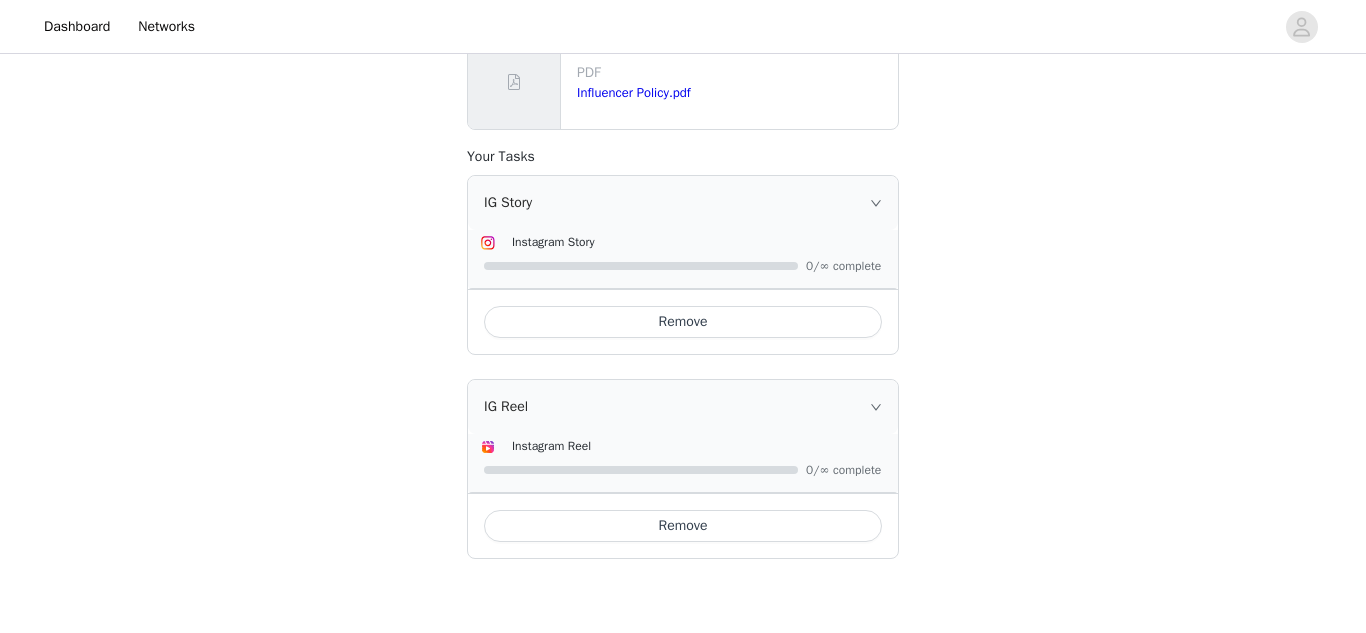 scroll, scrollTop: 427, scrollLeft: 0, axis: vertical 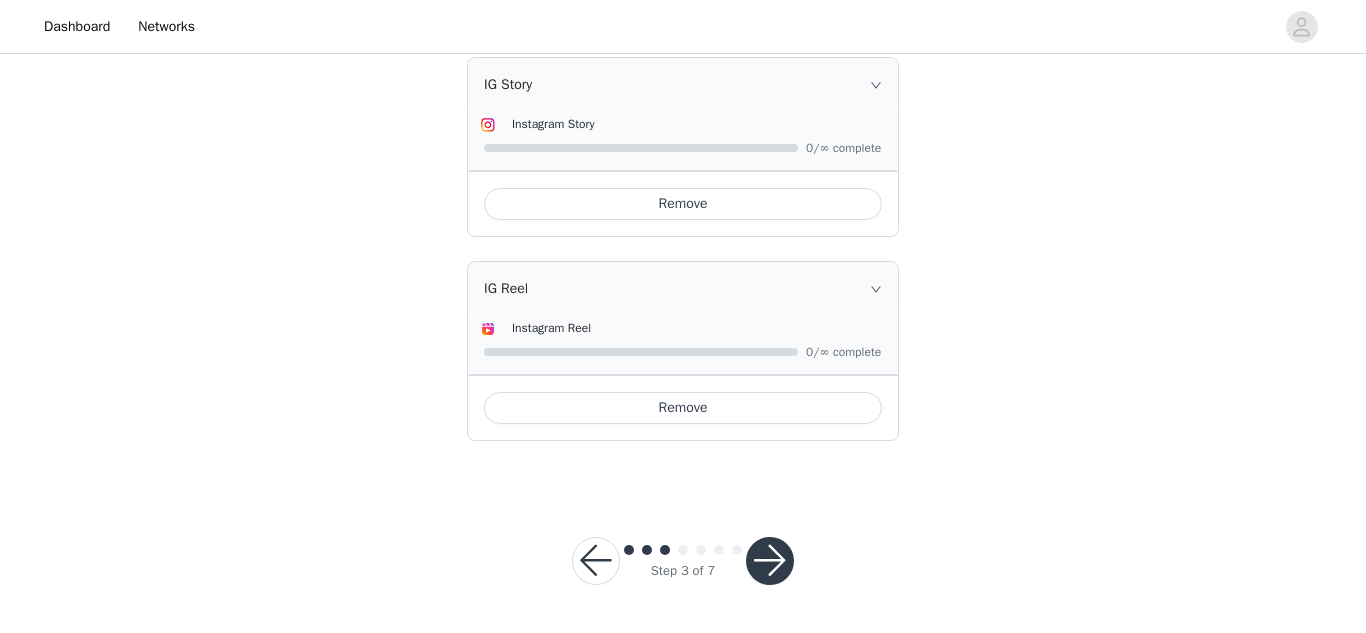 click at bounding box center (770, 561) 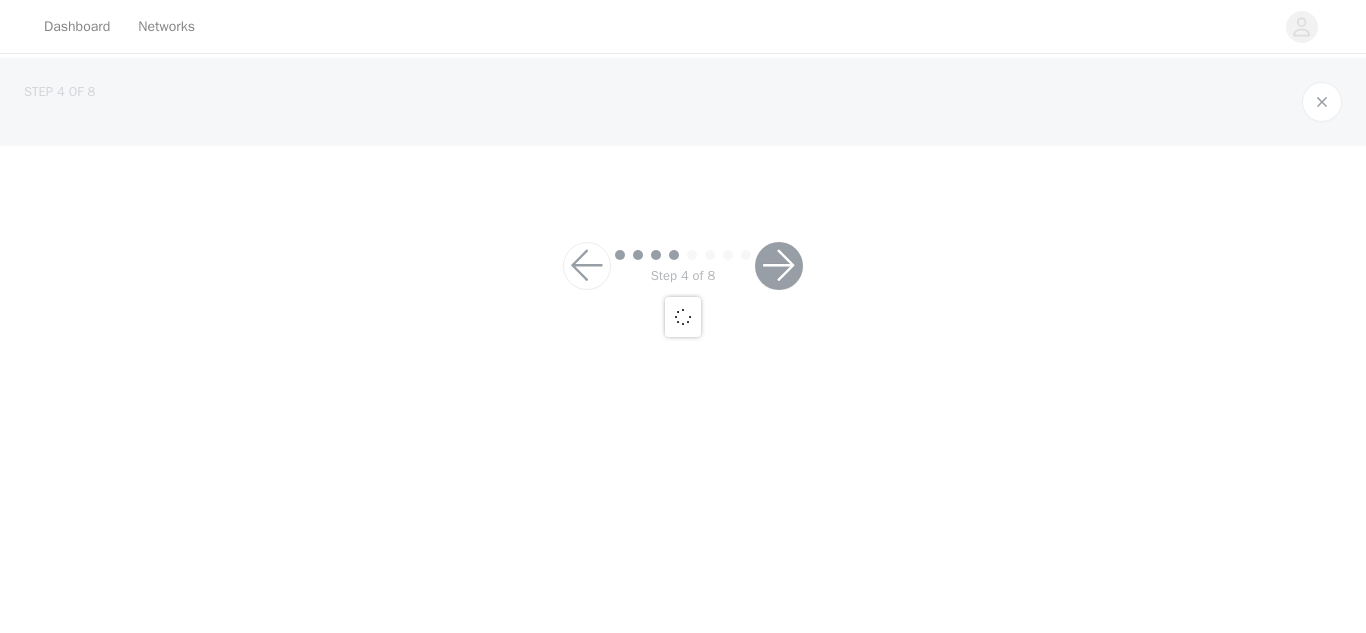 scroll, scrollTop: 0, scrollLeft: 0, axis: both 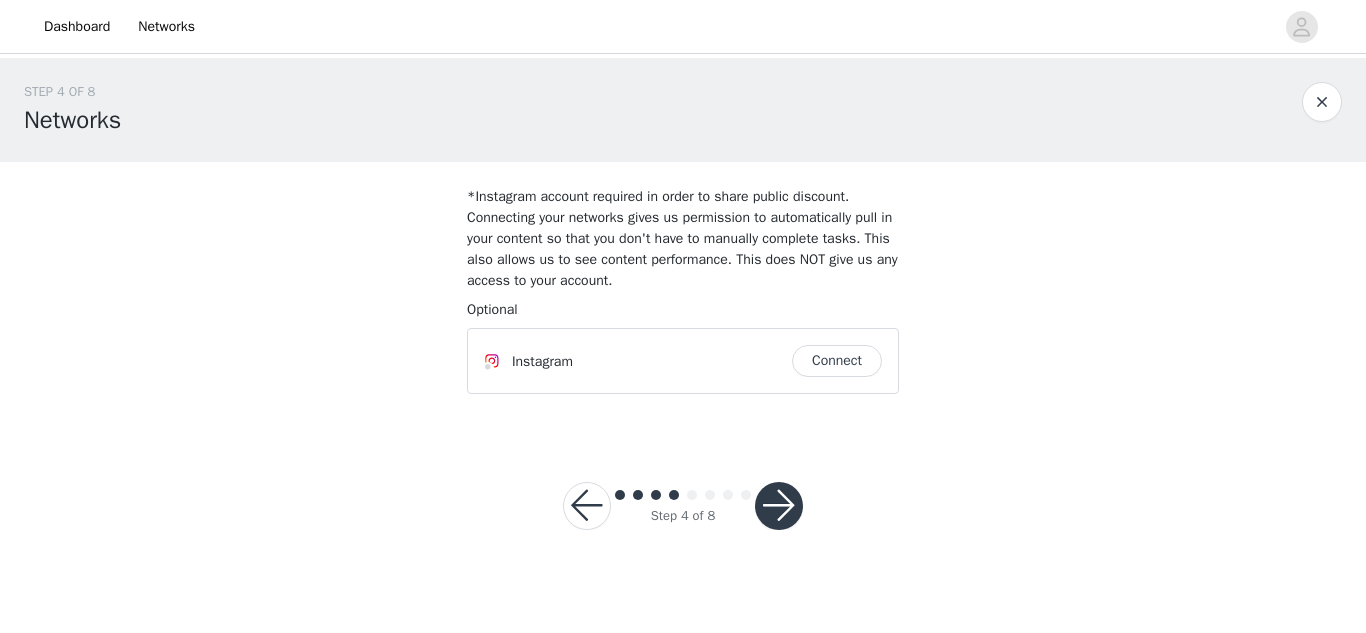 click at bounding box center [779, 506] 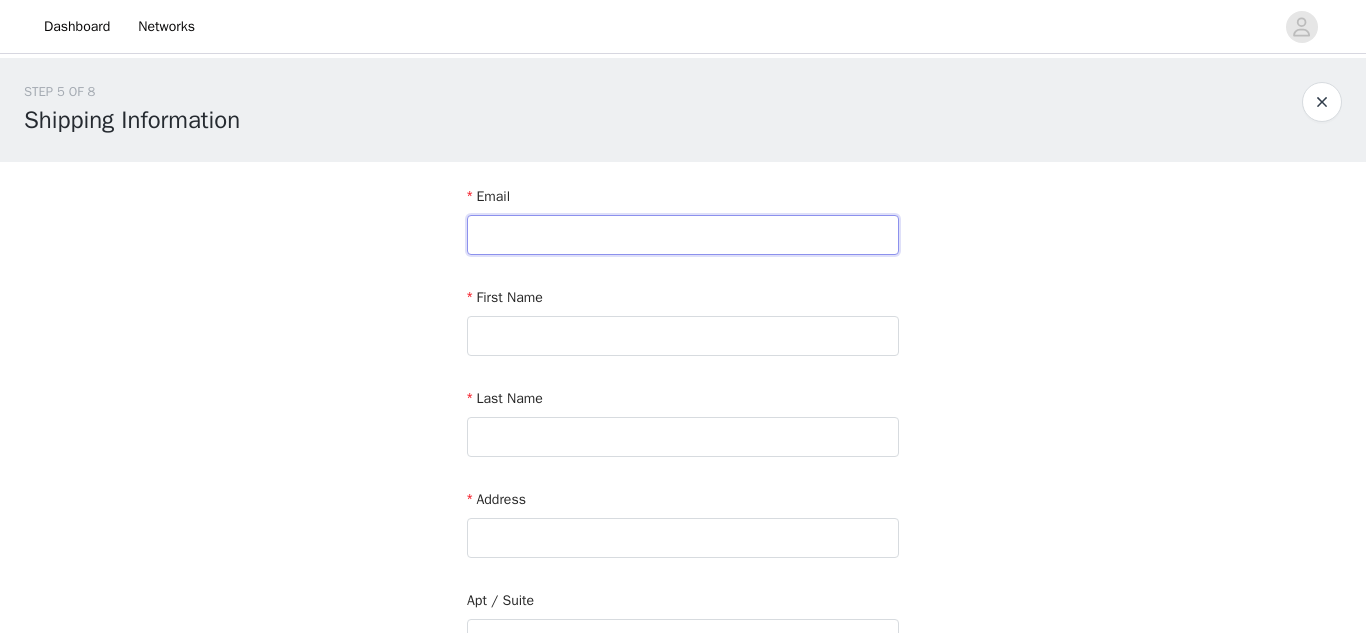 click at bounding box center [683, 235] 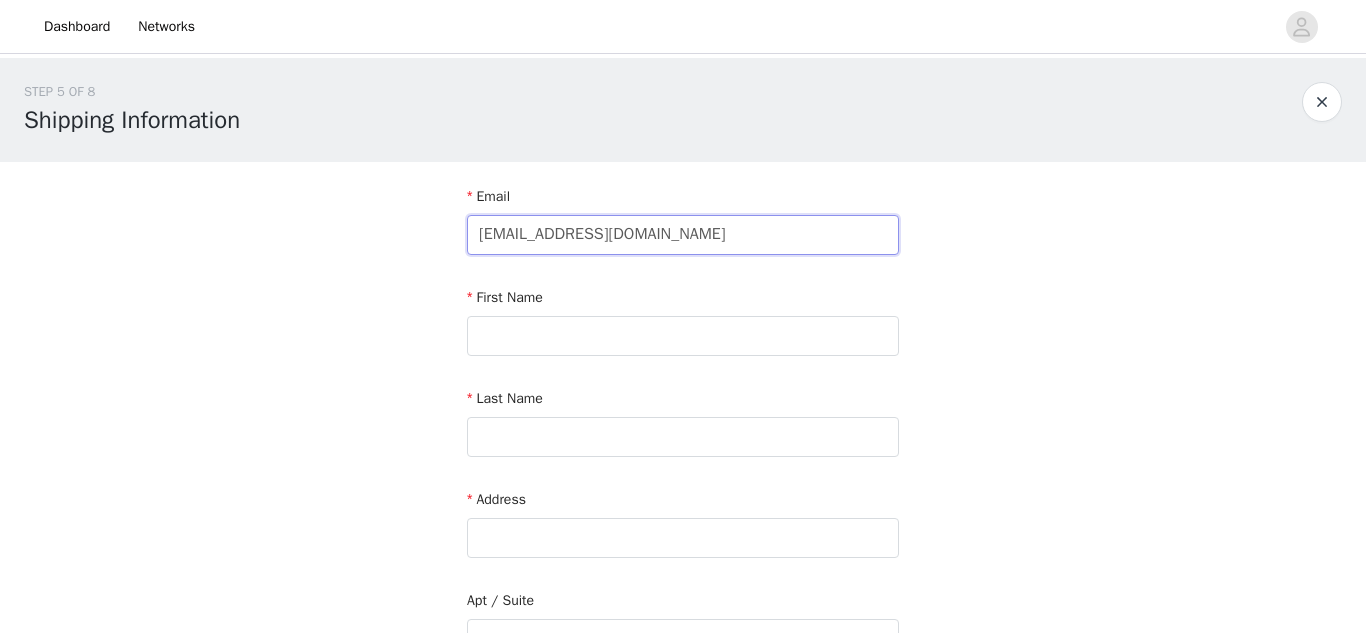 type on "[EMAIL_ADDRESS][DOMAIN_NAME]" 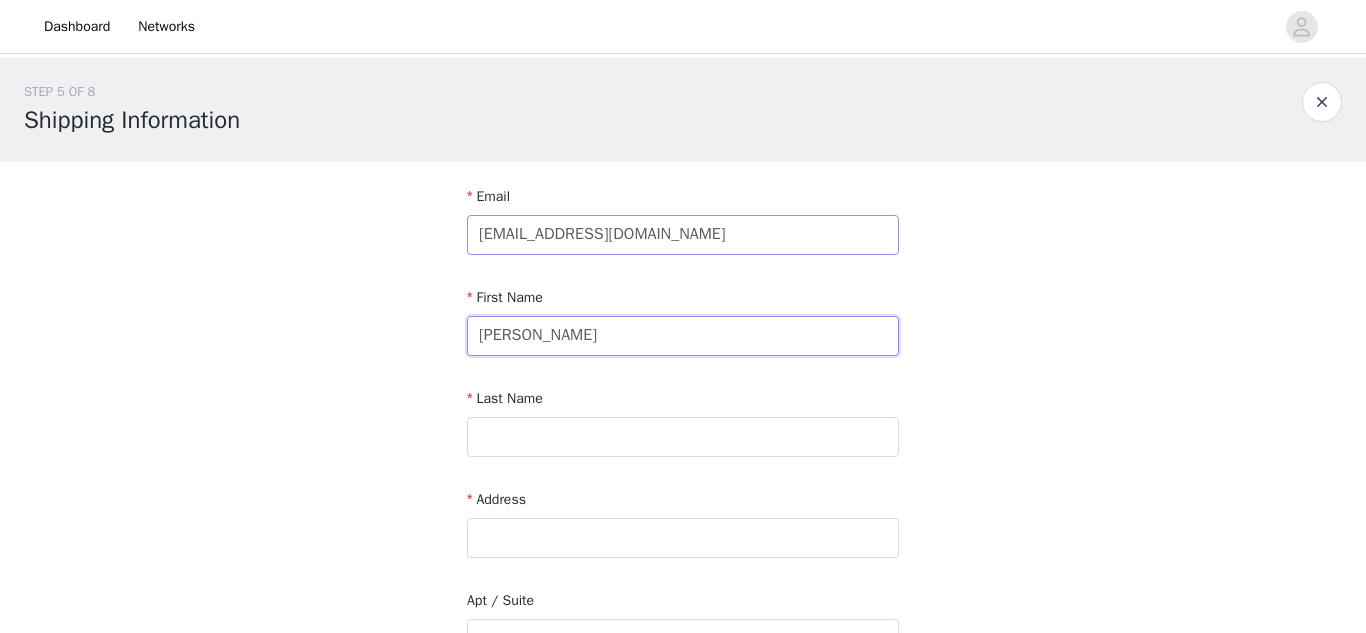 type on "[PERSON_NAME]" 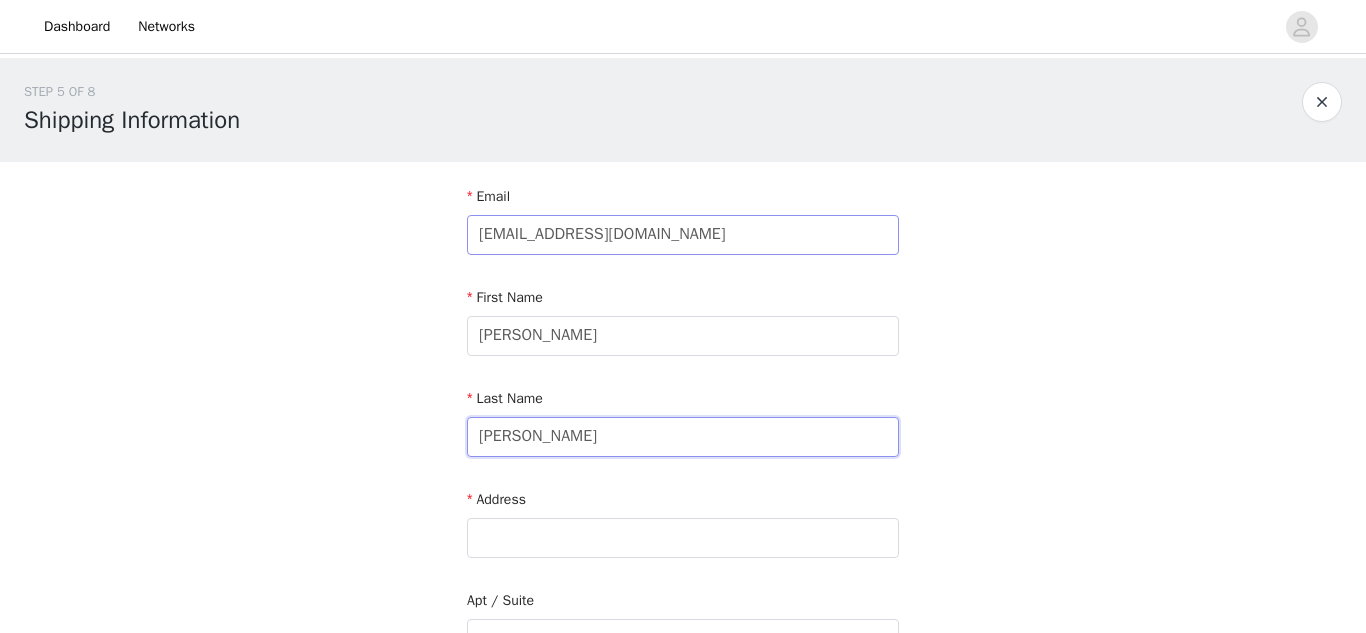 type on "[PERSON_NAME]" 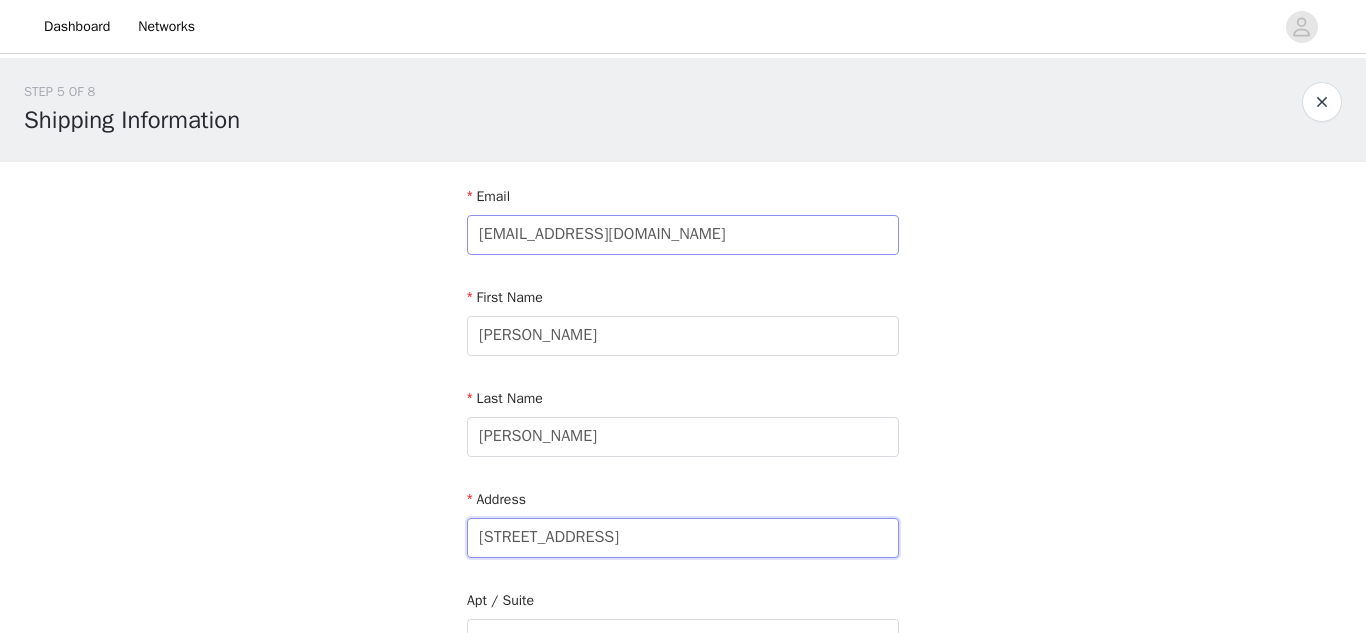 type on "[STREET_ADDRESS]" 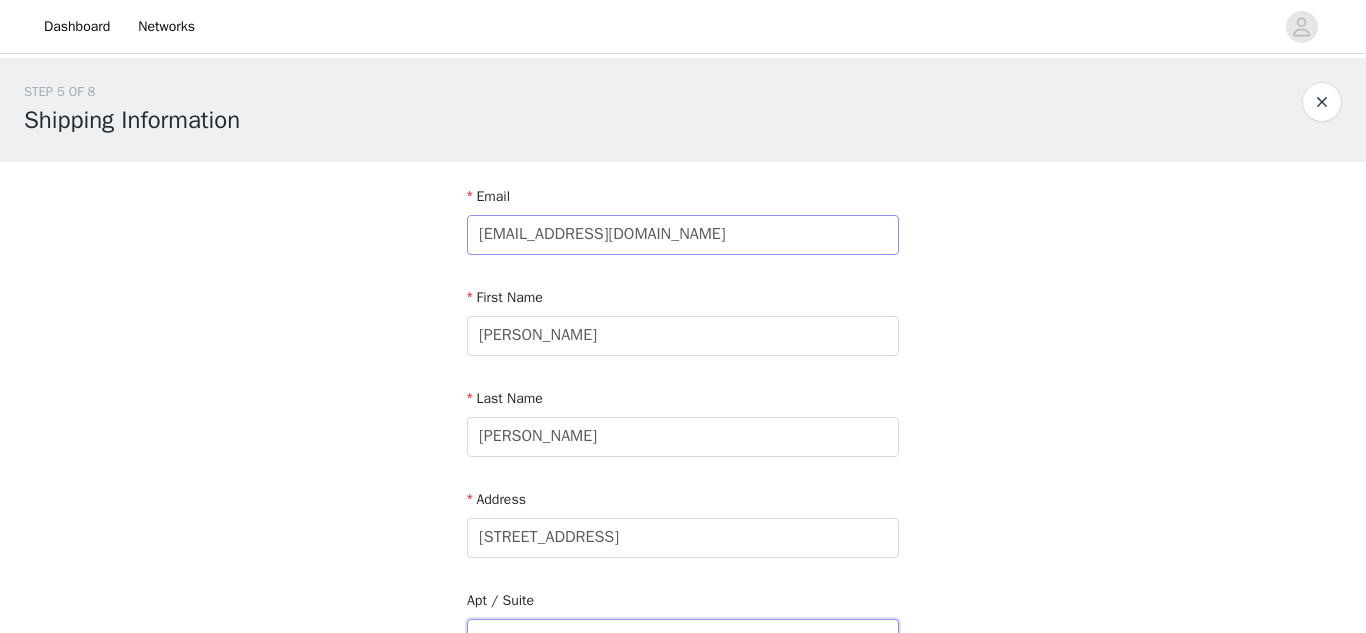 scroll, scrollTop: 26, scrollLeft: 0, axis: vertical 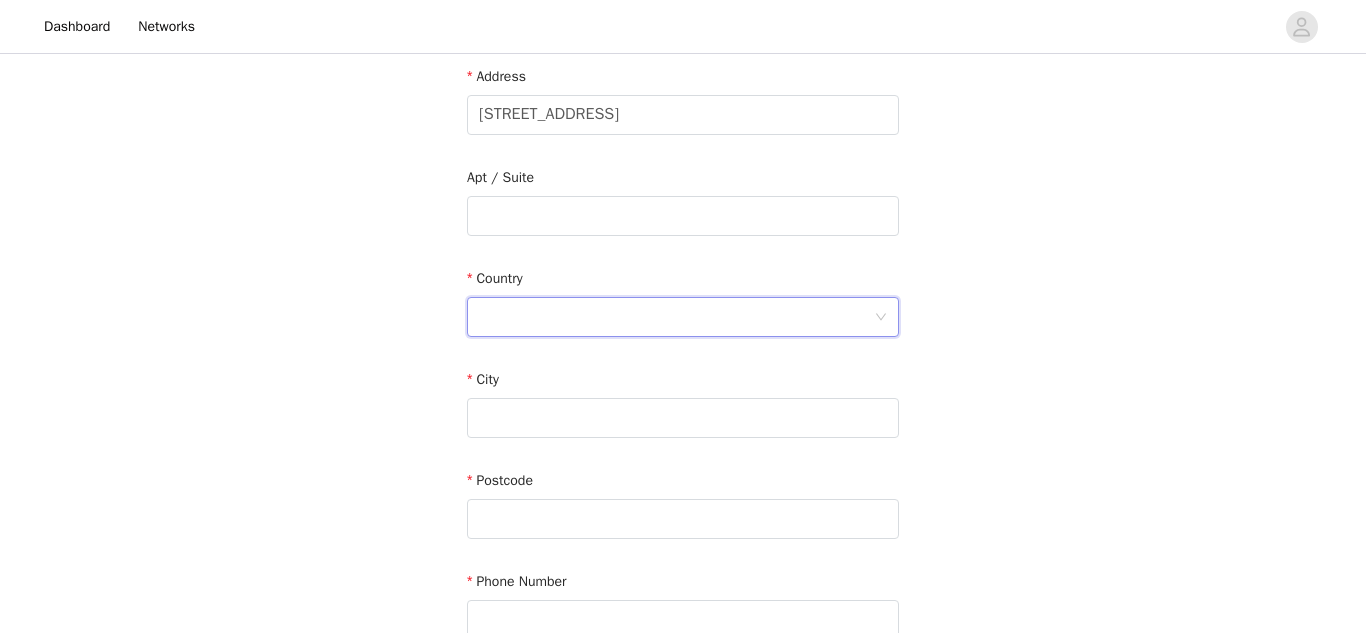 click on "Country" at bounding box center (683, 306) 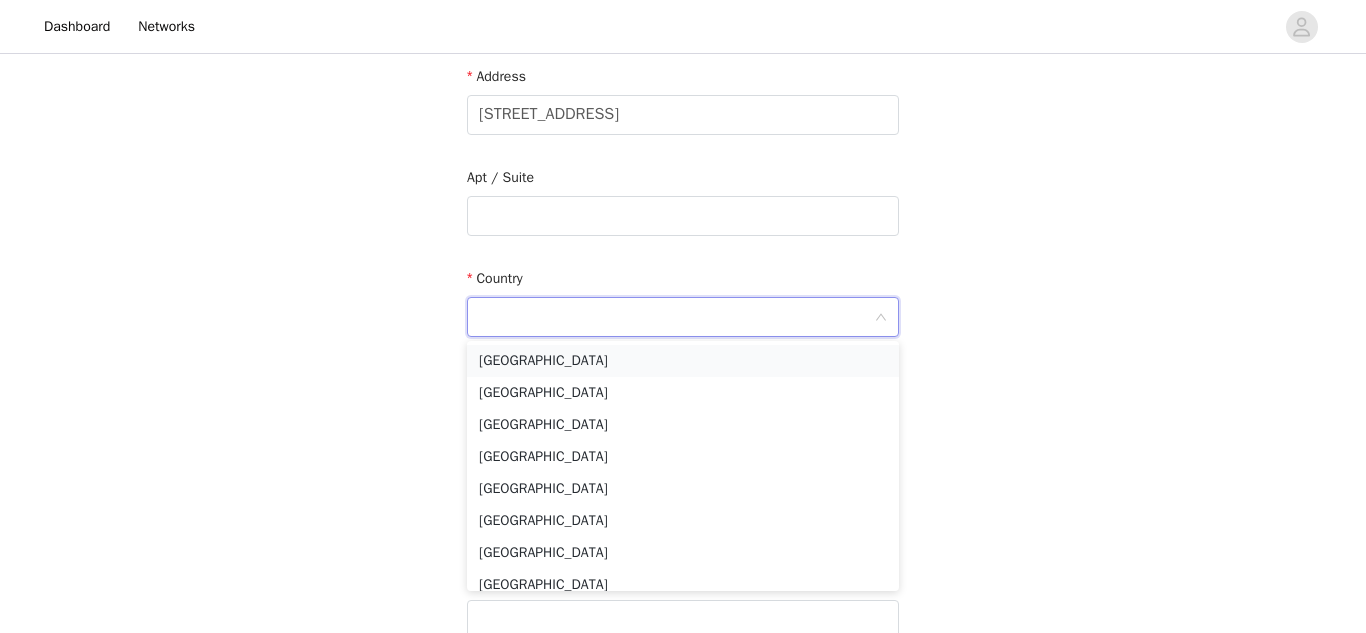 click on "[GEOGRAPHIC_DATA]" at bounding box center (683, 361) 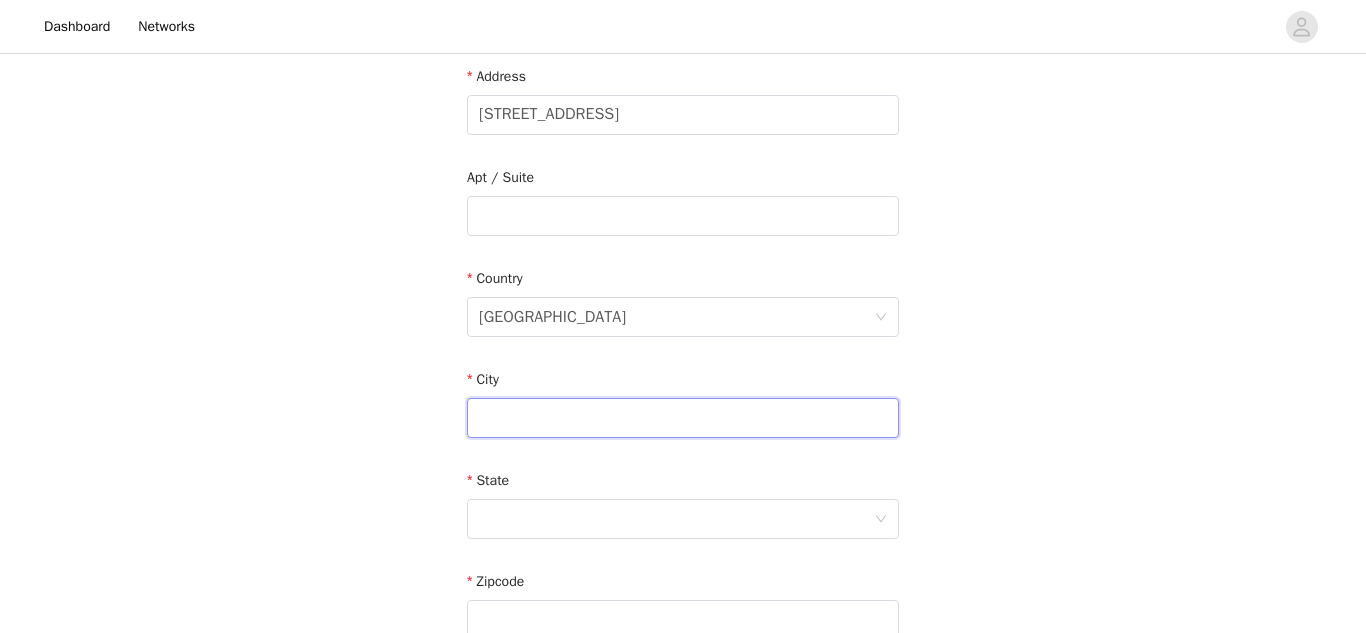 click at bounding box center (683, 418) 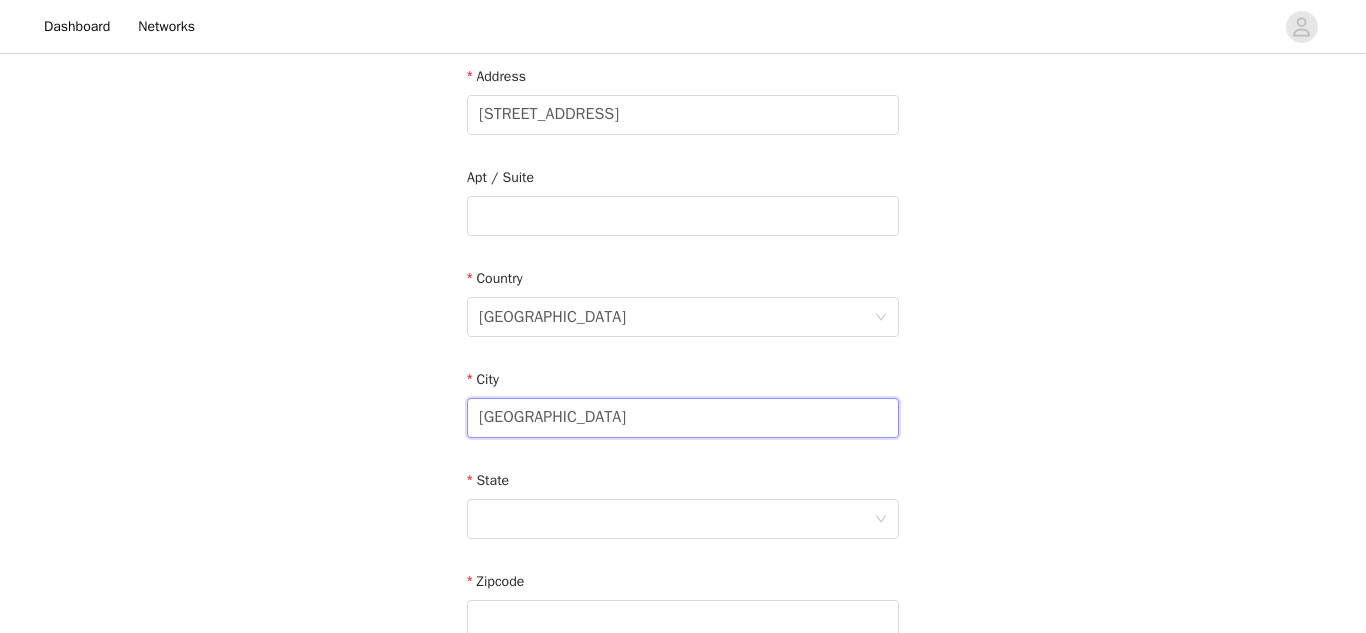type on "[GEOGRAPHIC_DATA]" 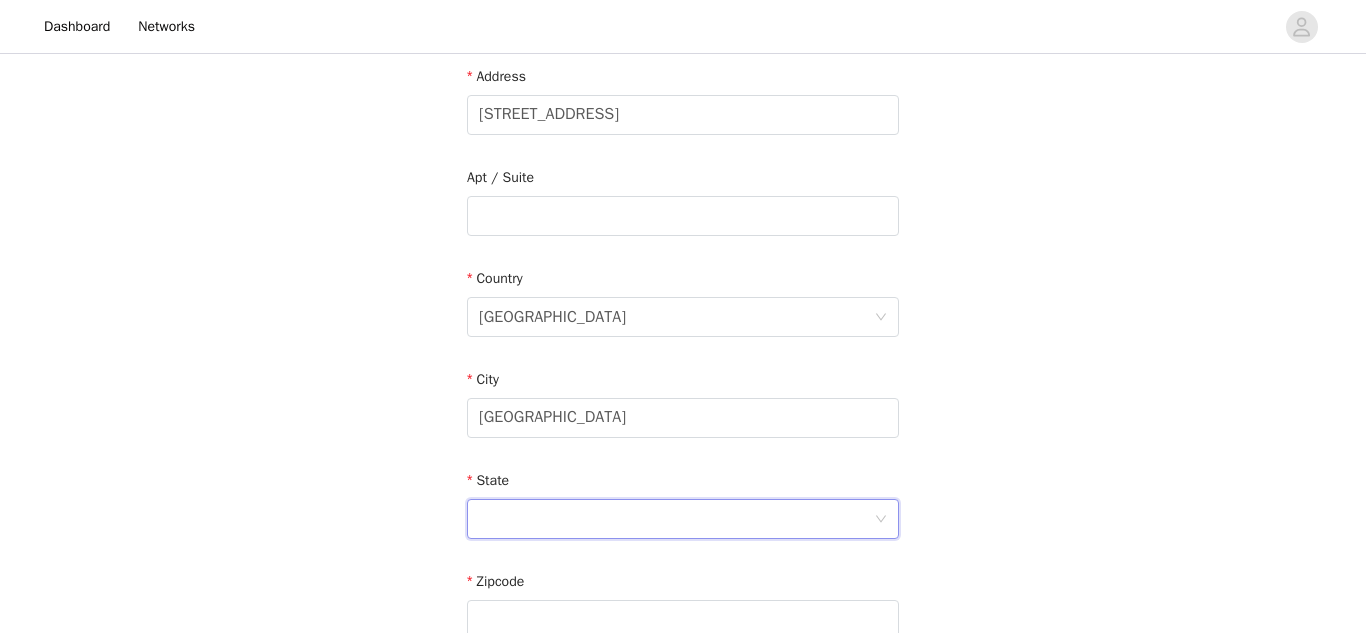 click at bounding box center (676, 519) 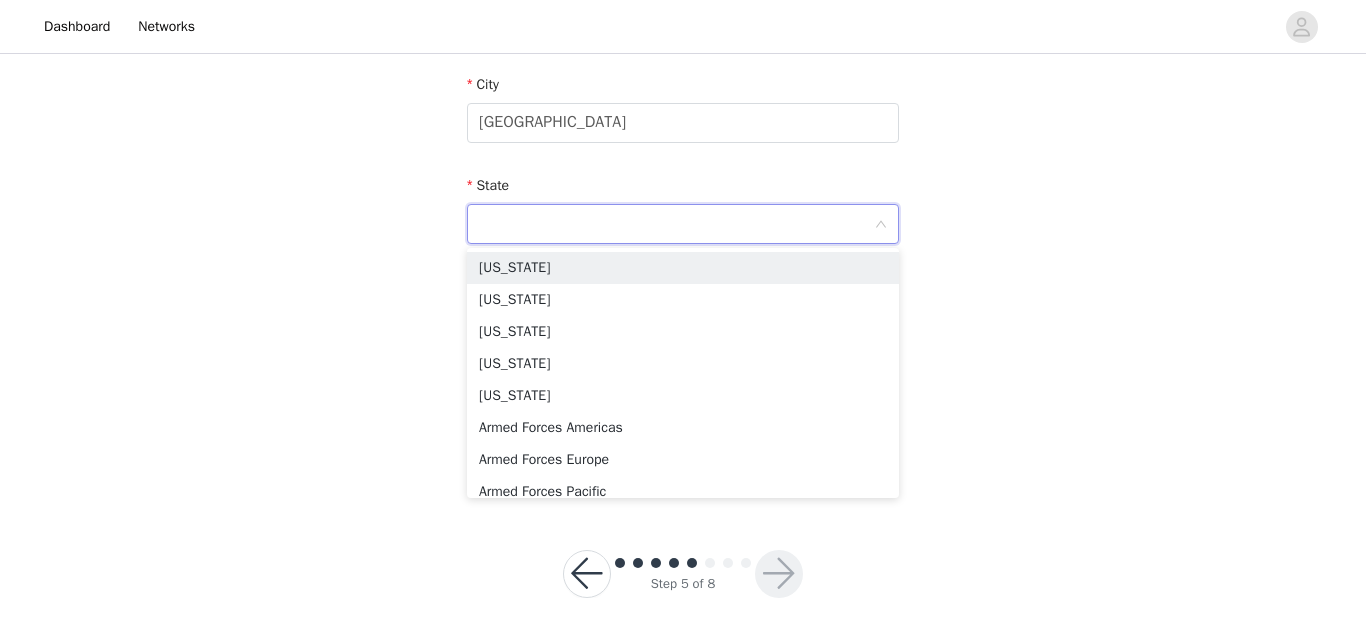 scroll, scrollTop: 731, scrollLeft: 0, axis: vertical 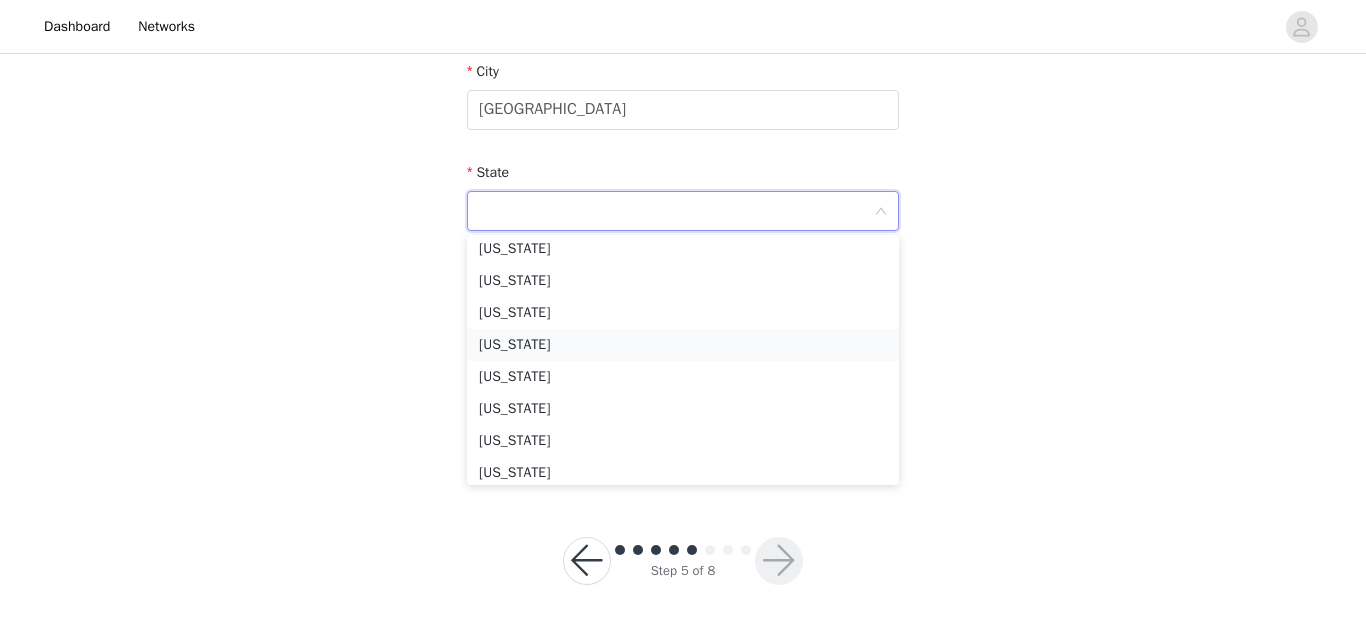 click on "[US_STATE]" at bounding box center (683, 345) 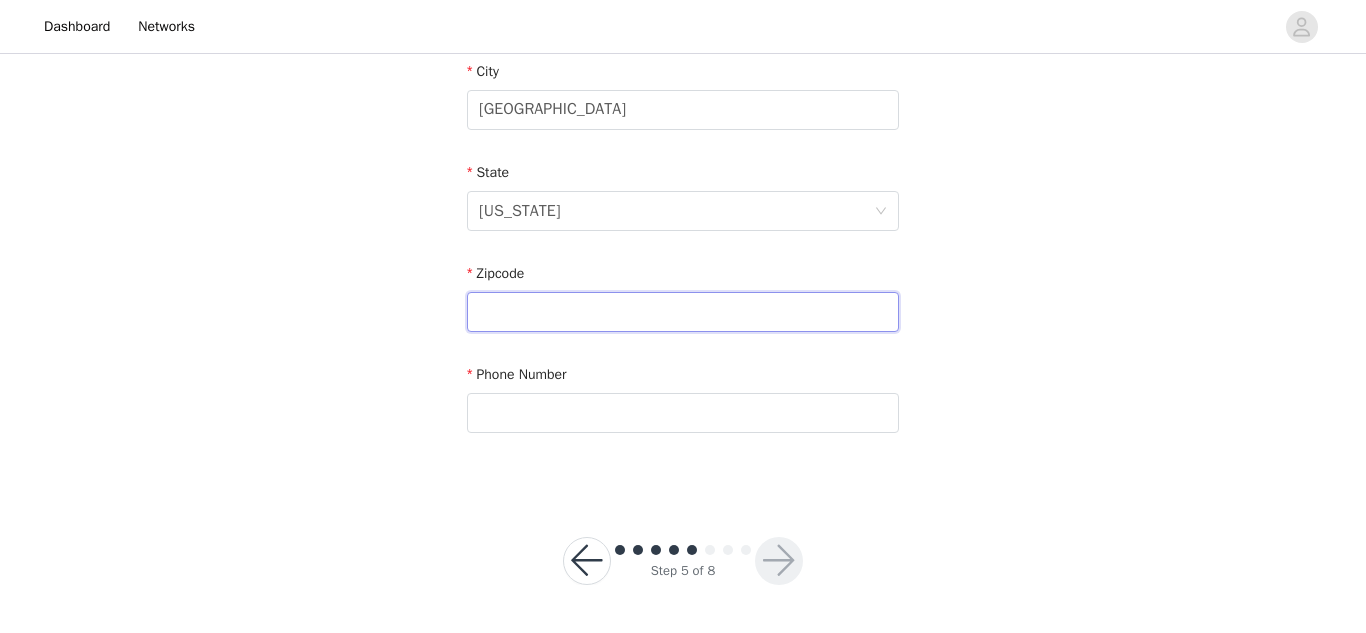 click at bounding box center [683, 312] 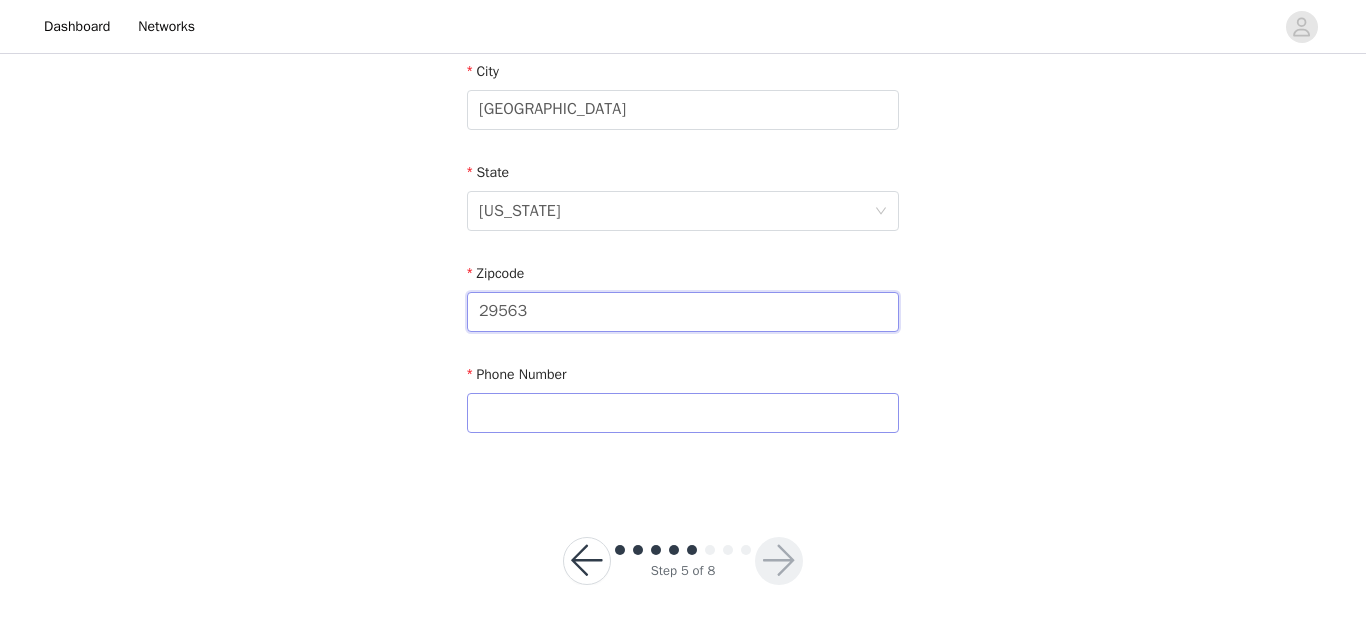 type on "29563" 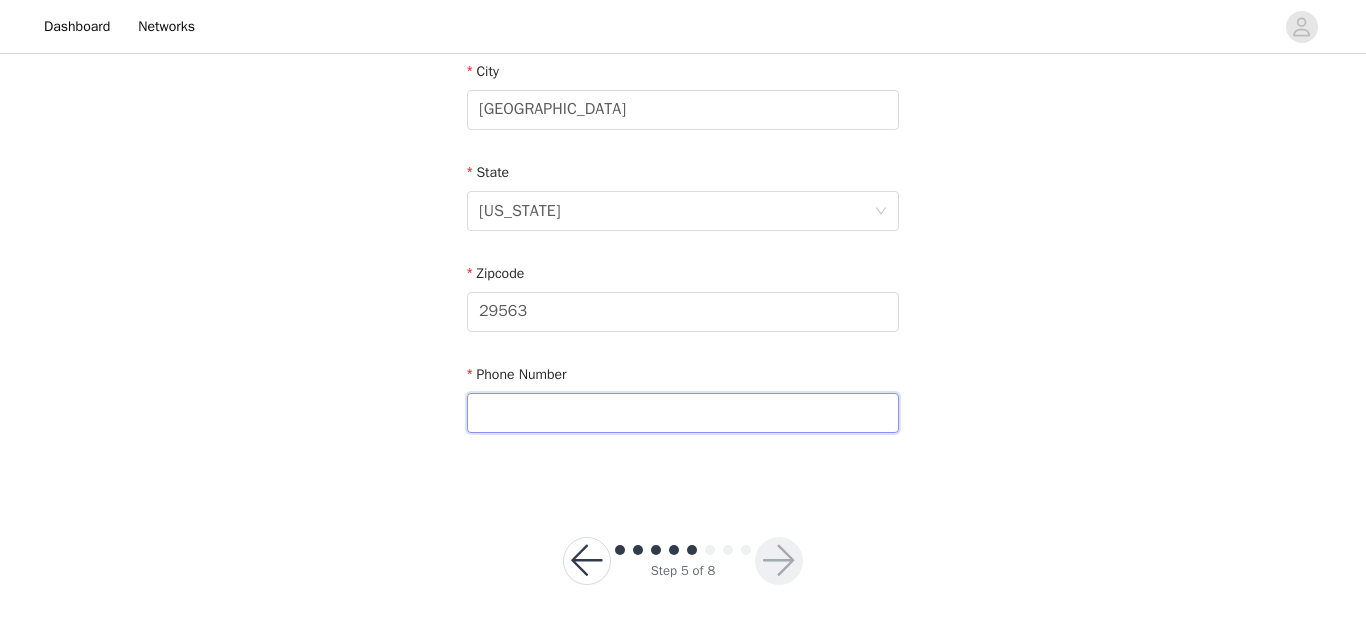 click at bounding box center (683, 413) 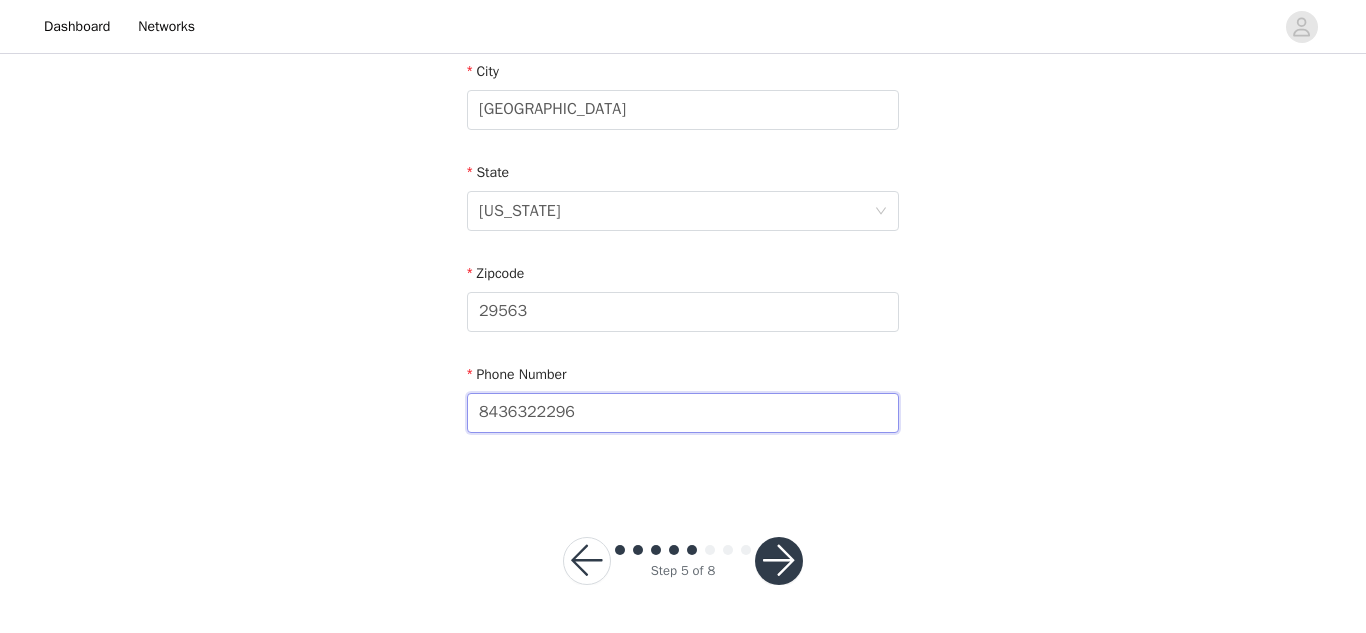 type on "8436322296" 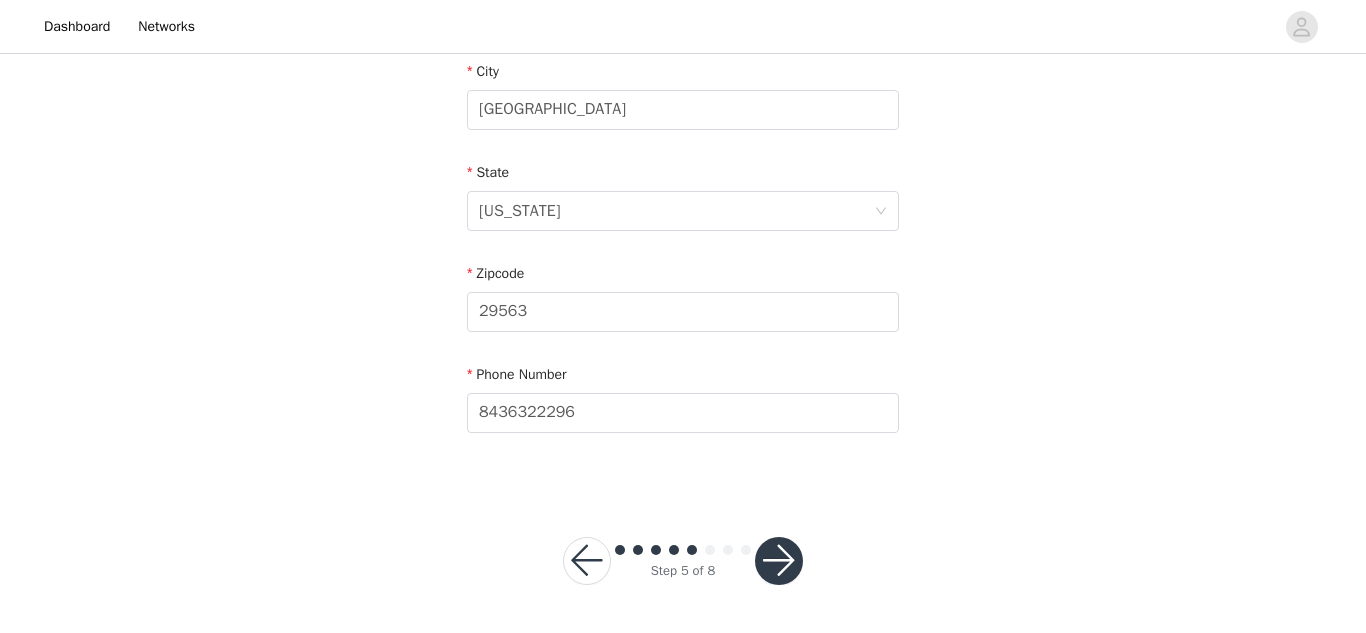 click at bounding box center (779, 561) 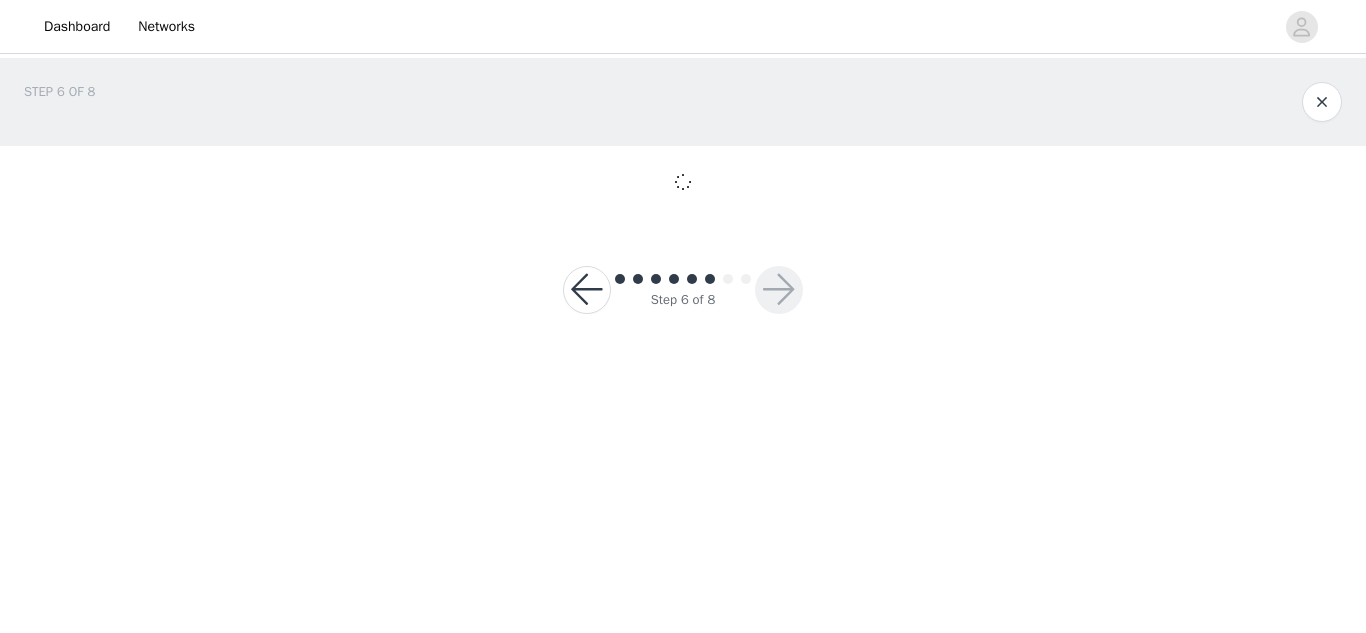 scroll, scrollTop: 0, scrollLeft: 0, axis: both 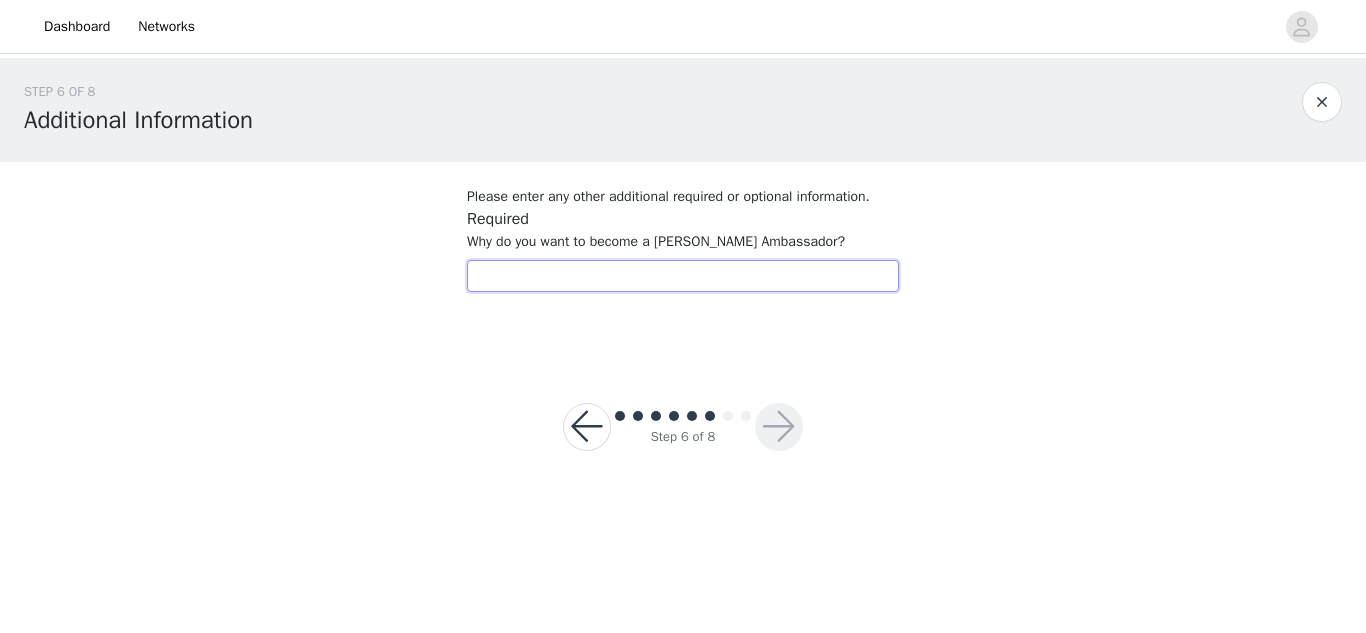 click at bounding box center (683, 276) 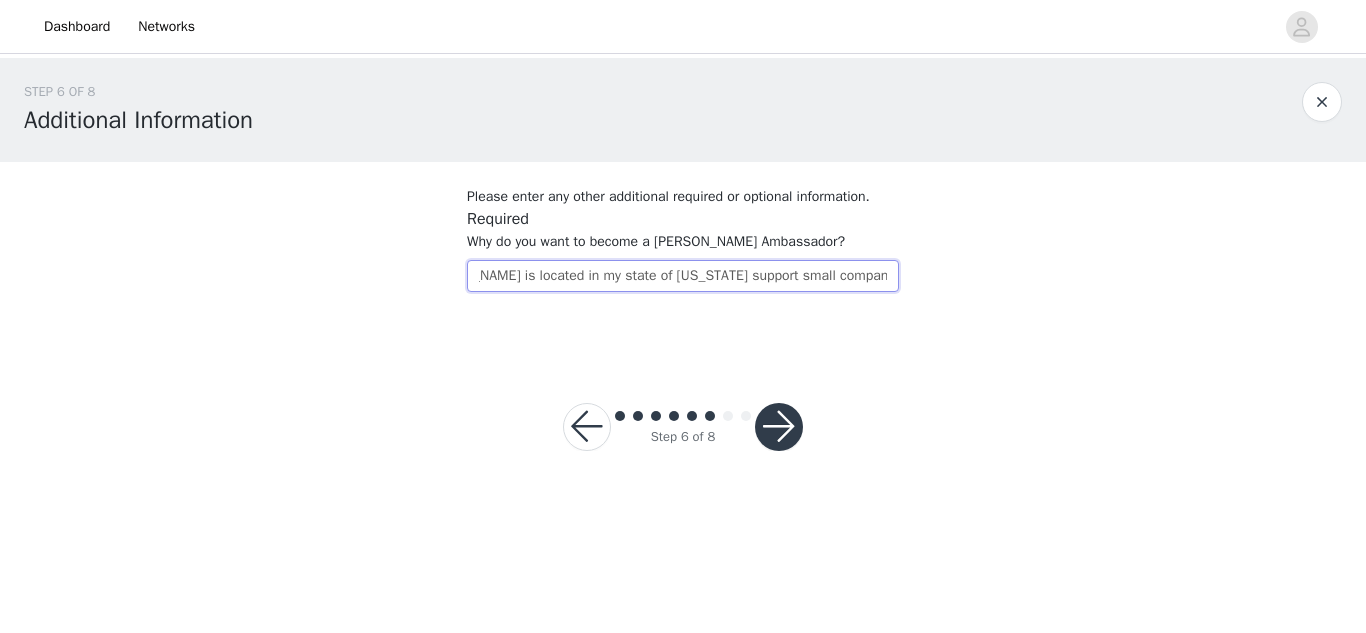 scroll, scrollTop: 0, scrollLeft: 1157, axis: horizontal 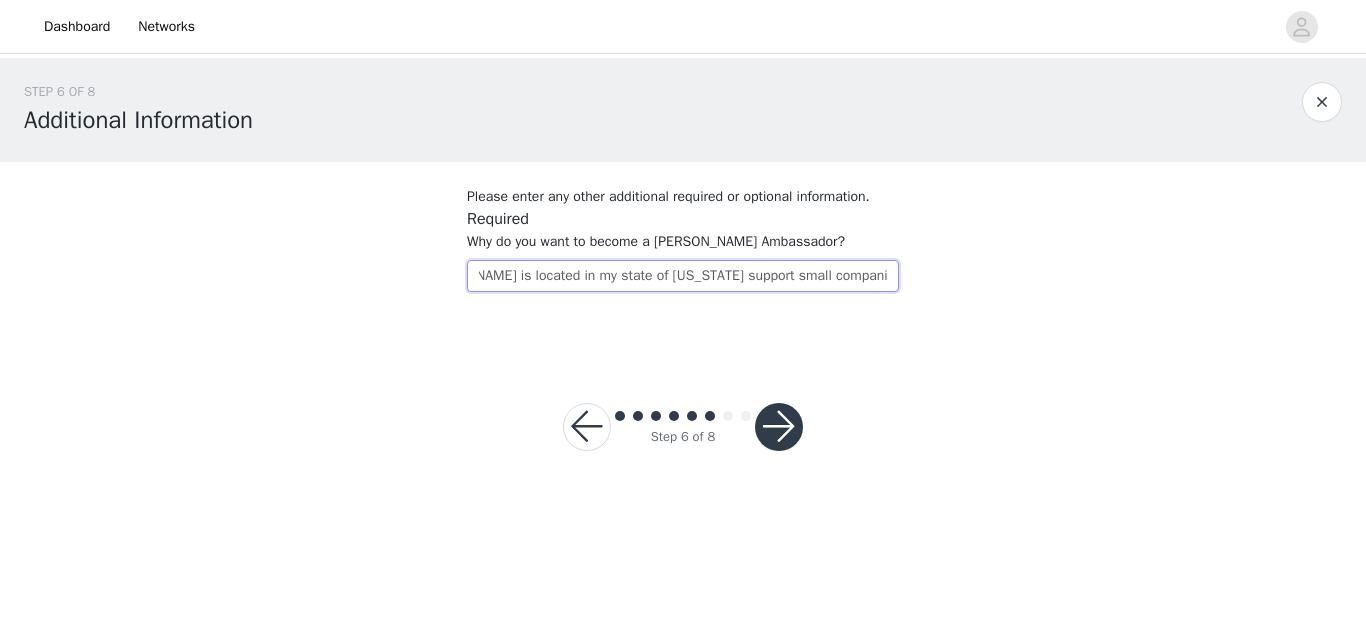 type on "Because I love all of your vitamins I take them daily and have been feeling very much better I have had [MEDICAL_DATA] for two years and I am about to start a journey of IVF and [PERSON_NAME] is located in my state of [US_STATE] support small companies" 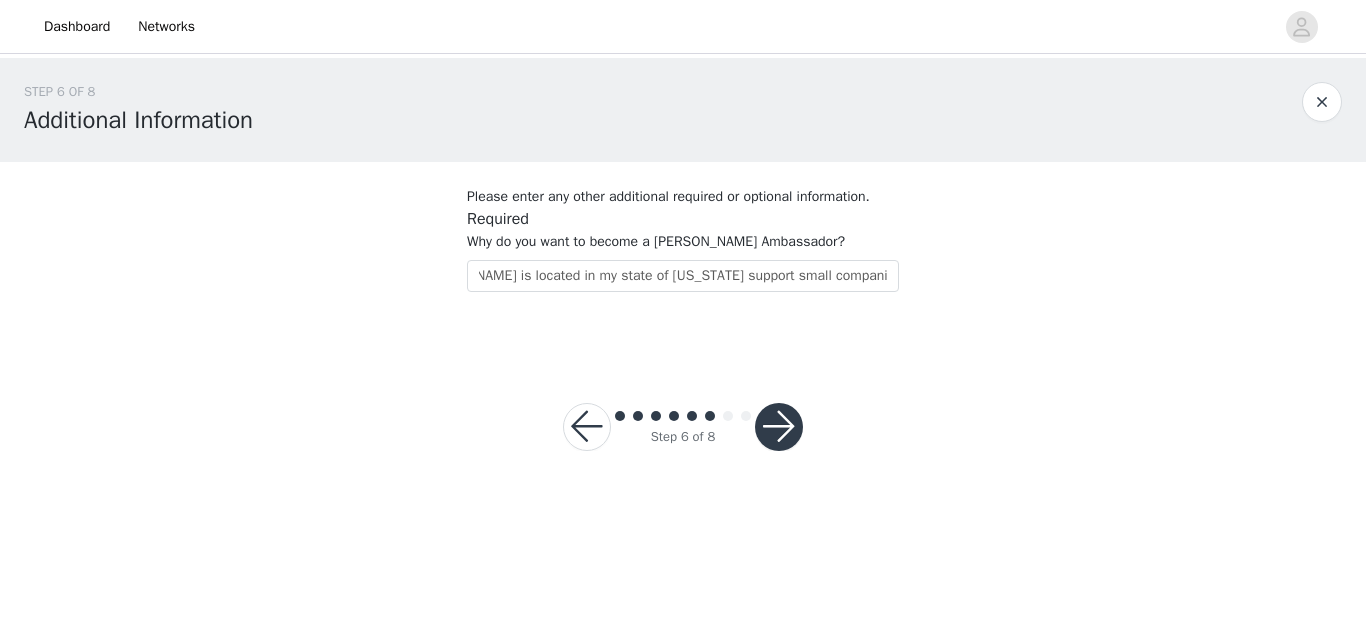 click at bounding box center (779, 427) 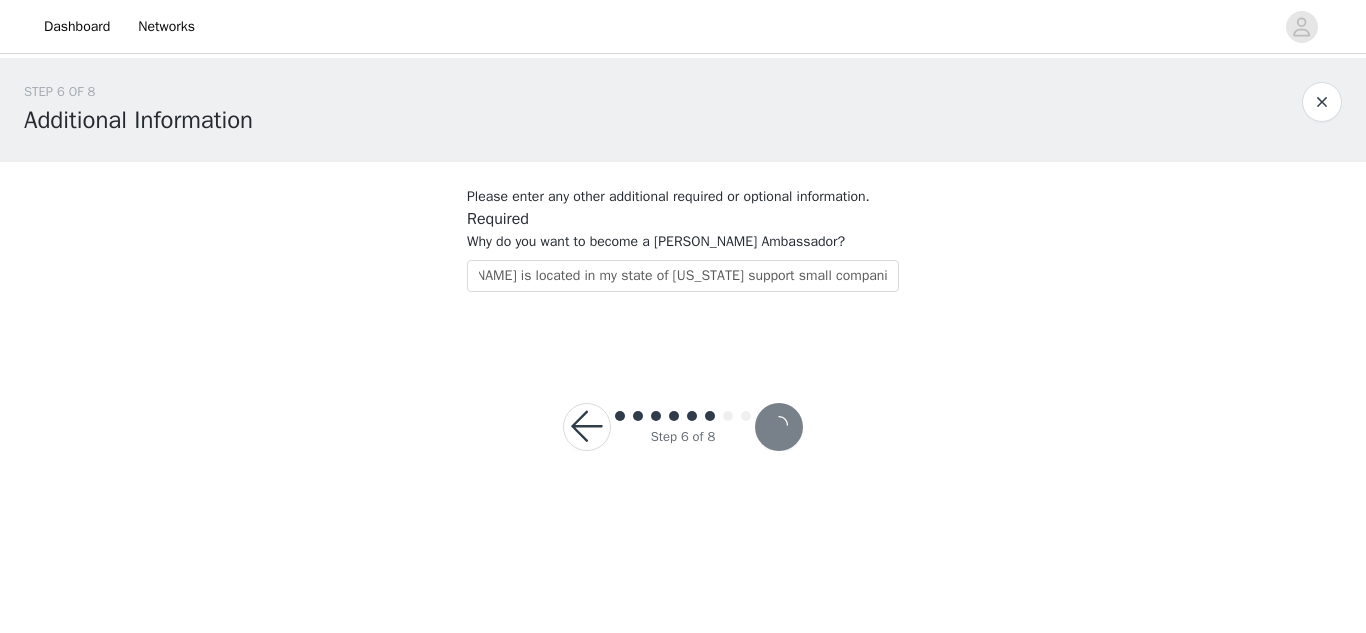 scroll, scrollTop: 0, scrollLeft: 0, axis: both 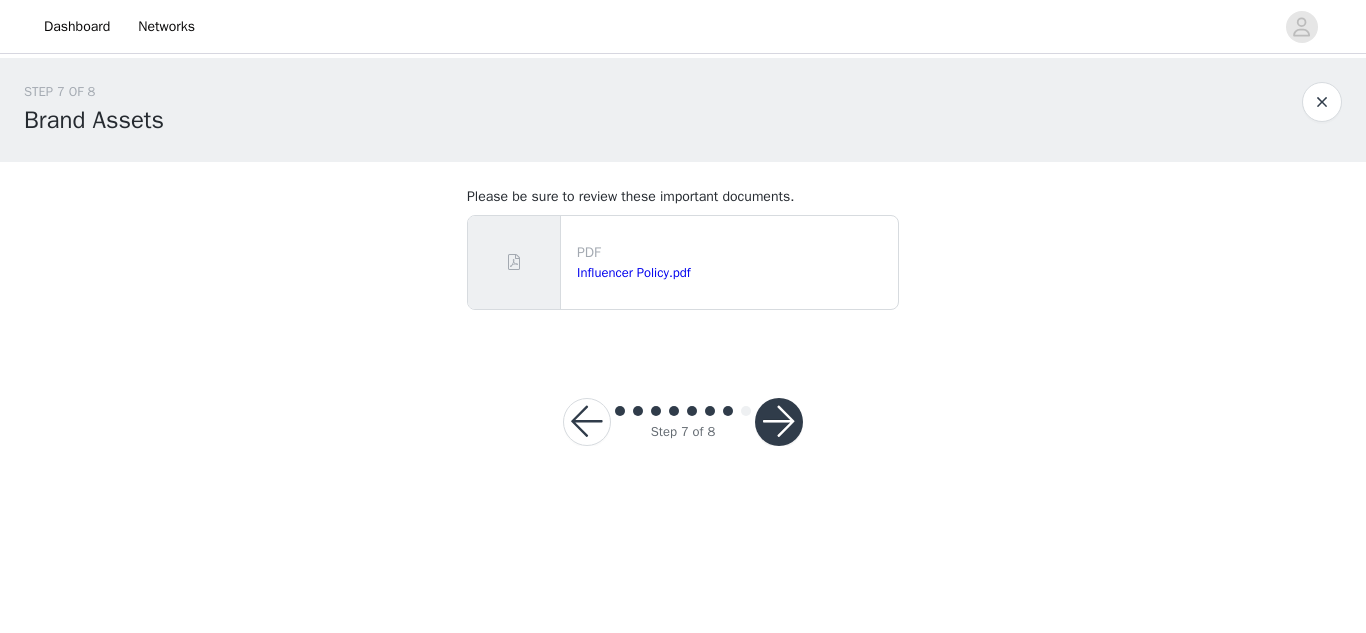 click at bounding box center [779, 422] 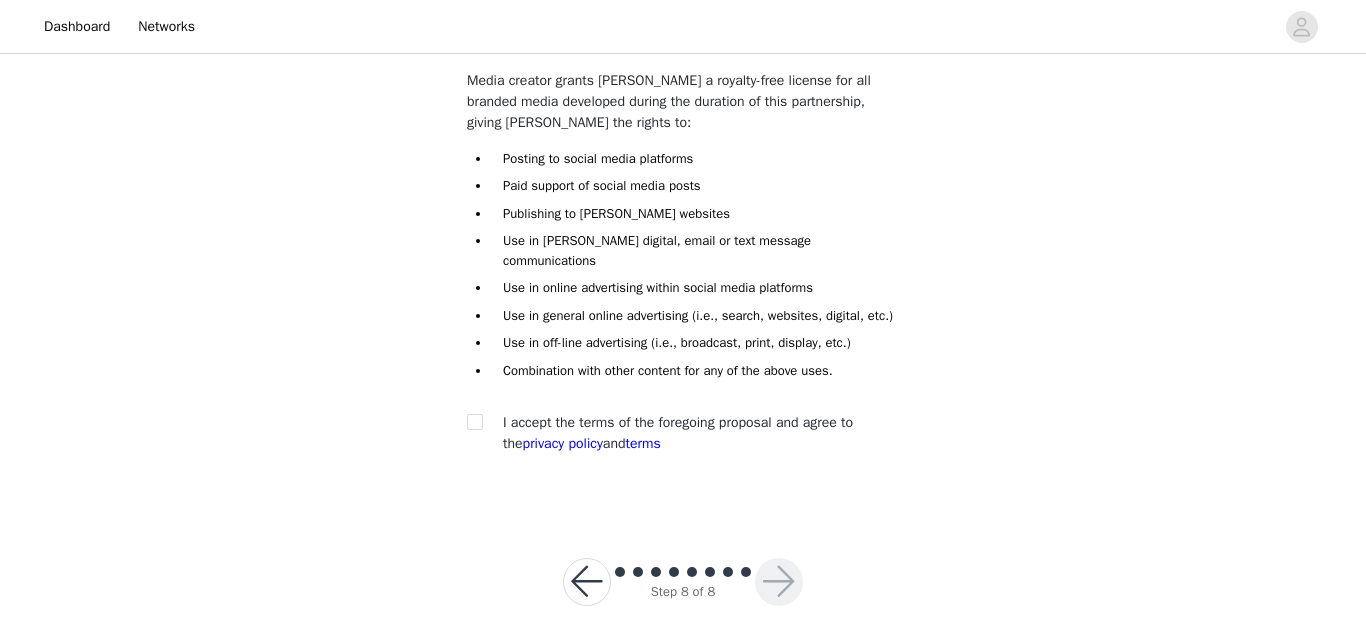 scroll, scrollTop: 163, scrollLeft: 0, axis: vertical 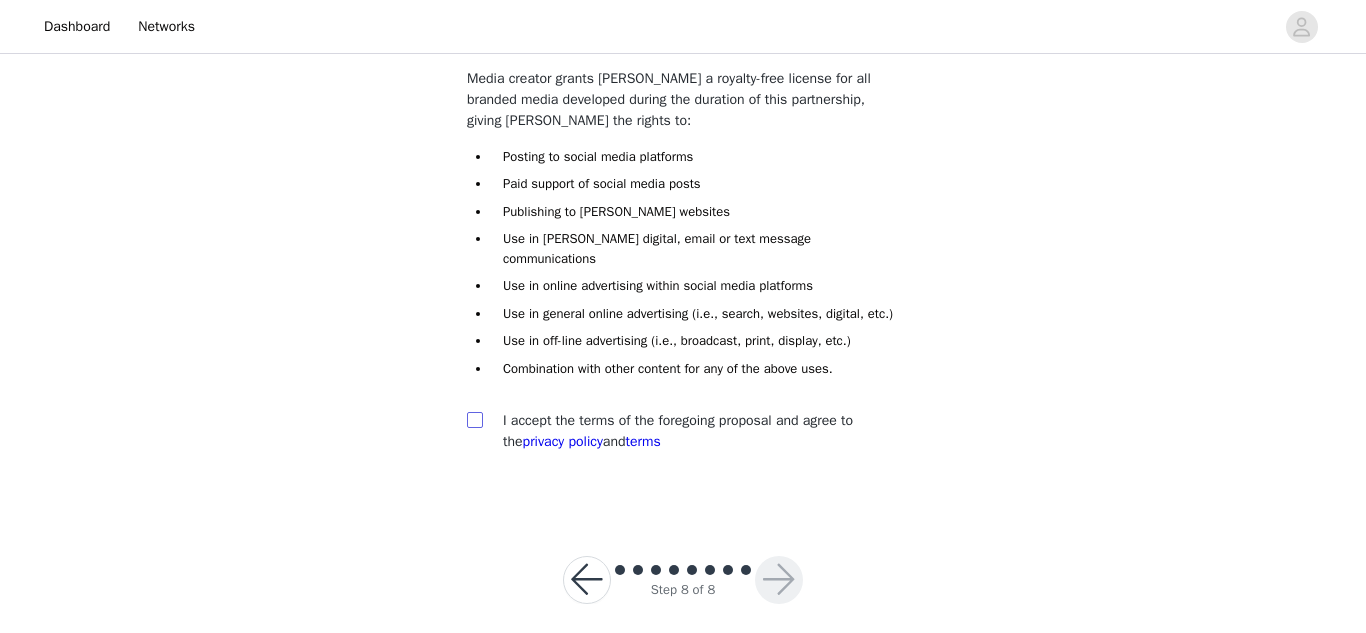 click at bounding box center [474, 419] 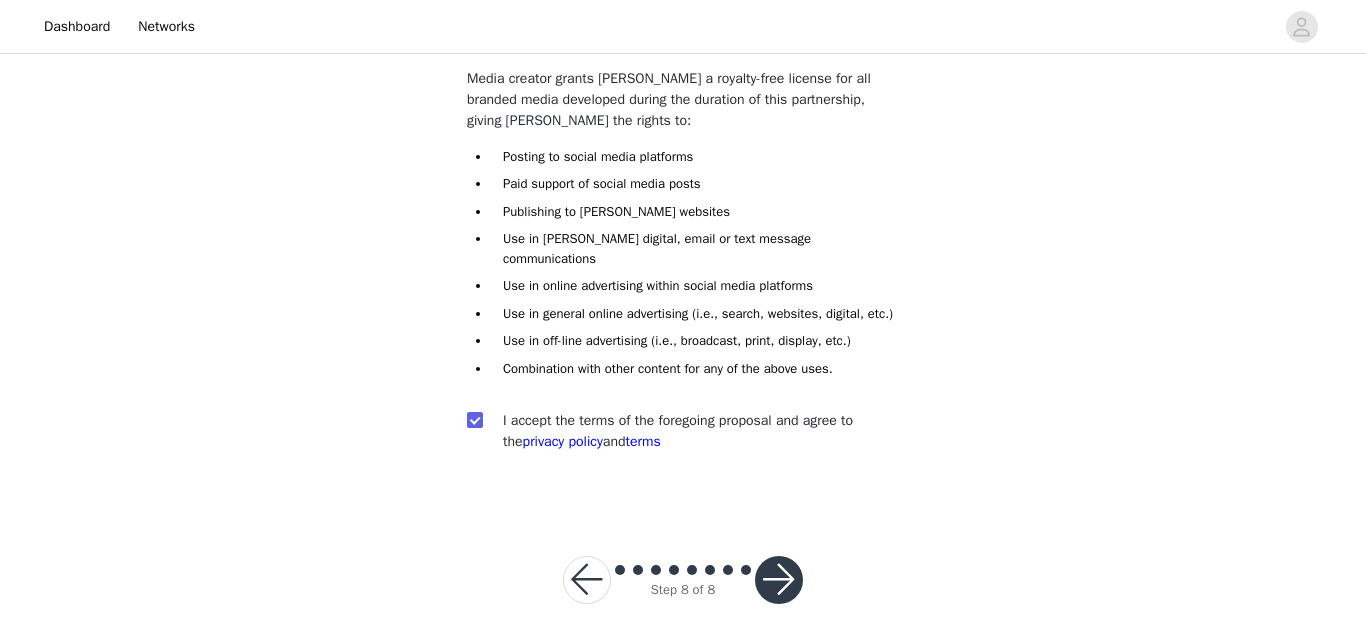 click at bounding box center (779, 580) 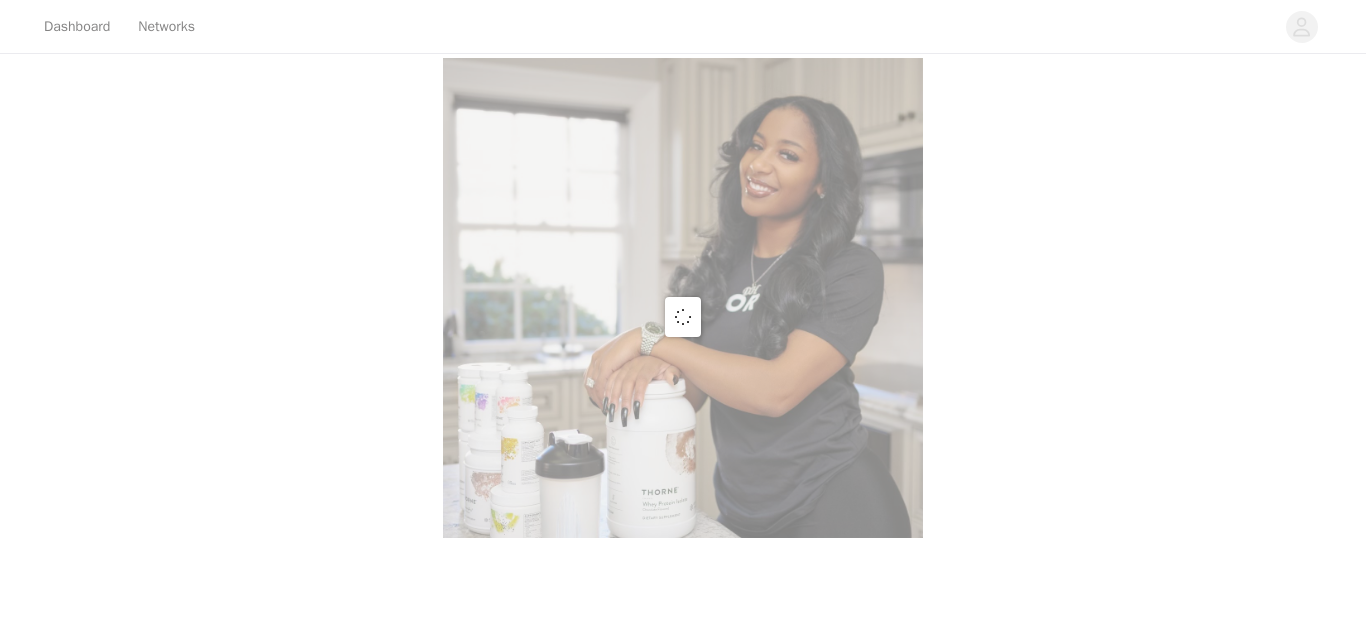 scroll, scrollTop: 0, scrollLeft: 0, axis: both 